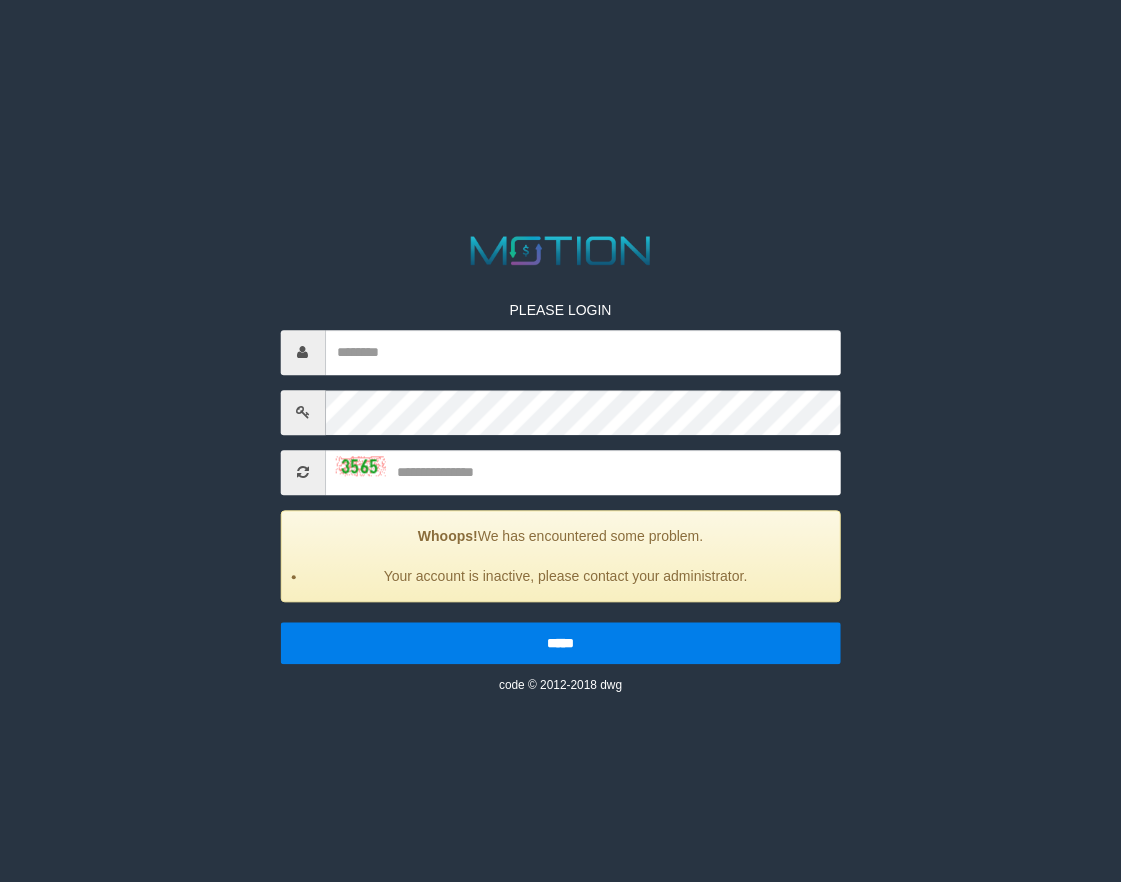 scroll, scrollTop: 0, scrollLeft: 0, axis: both 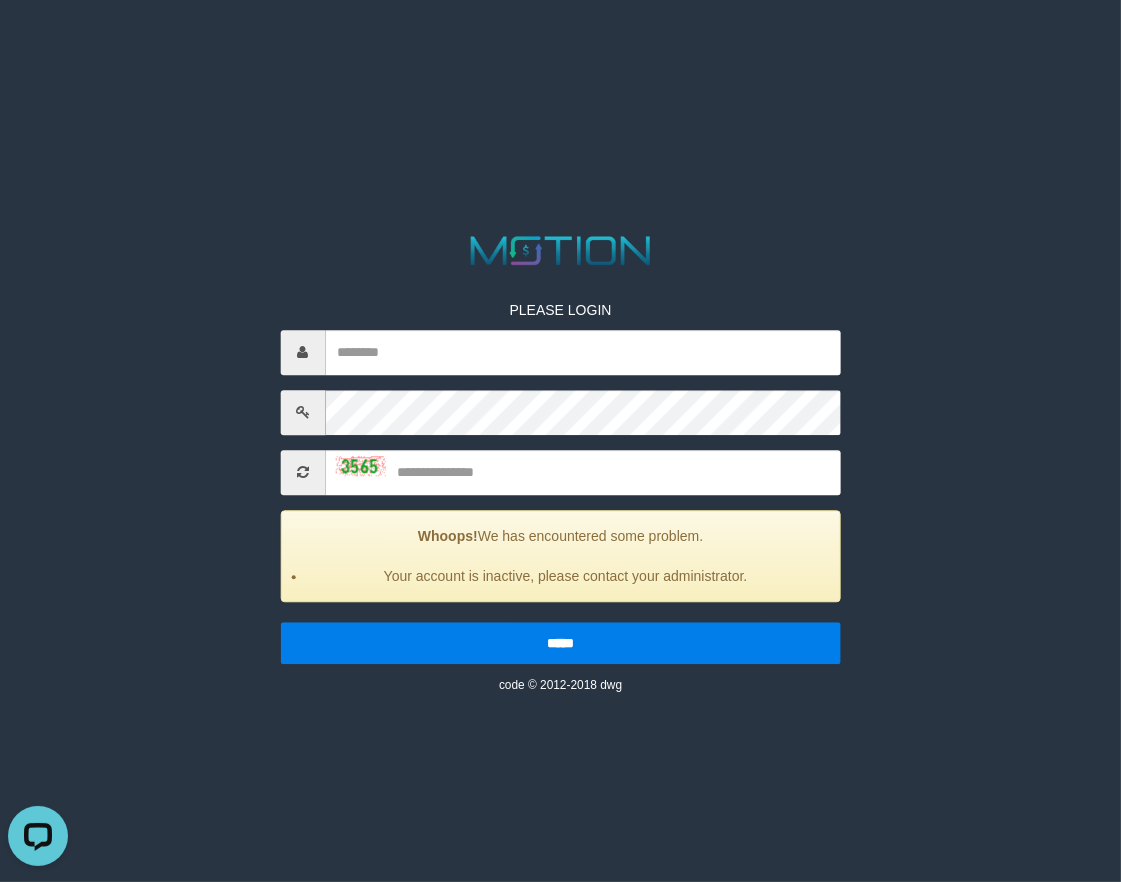 drag, startPoint x: 831, startPoint y: 203, endPoint x: 358, endPoint y: 13, distance: 509.73425 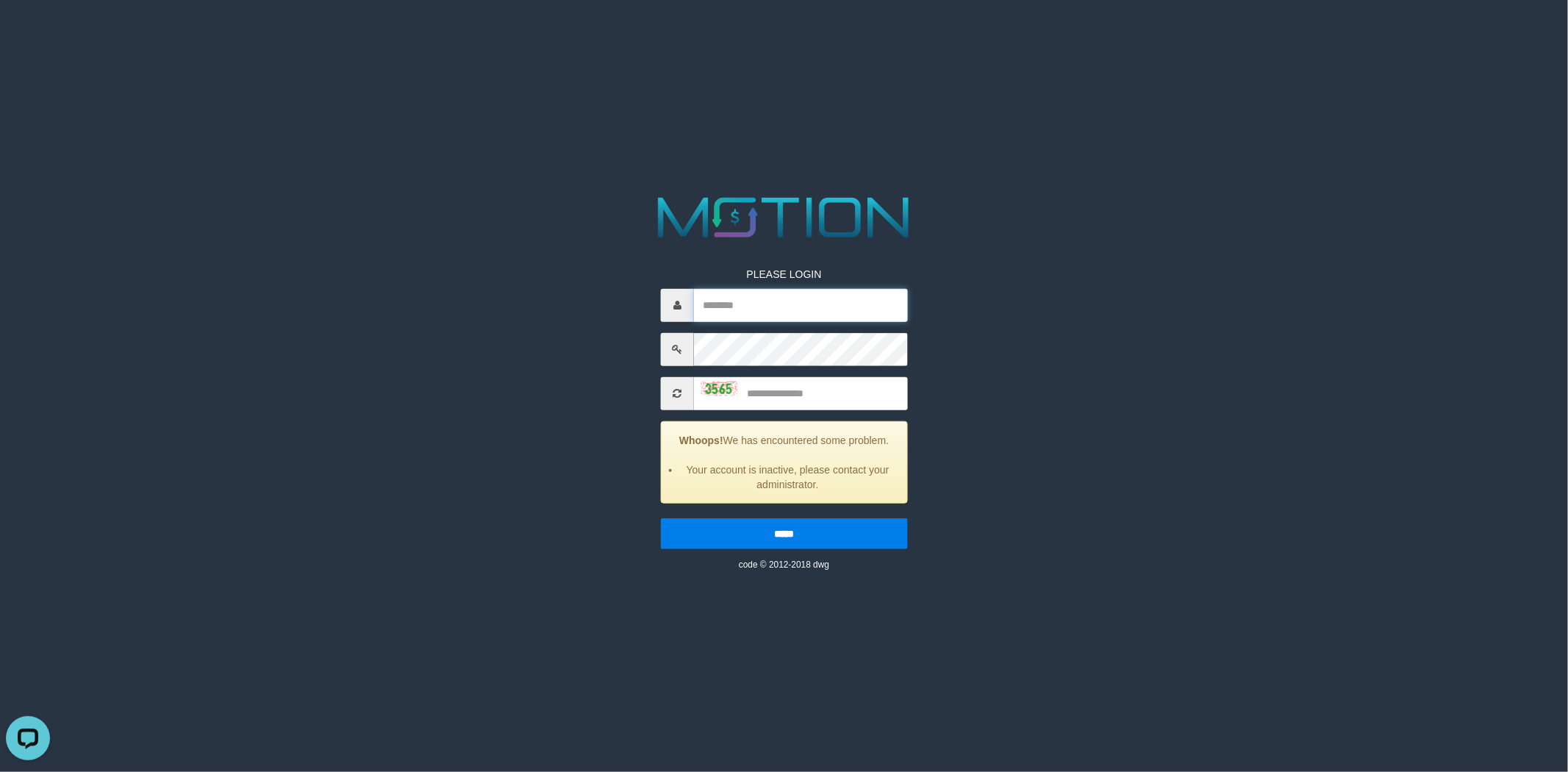 click at bounding box center [801, 304] 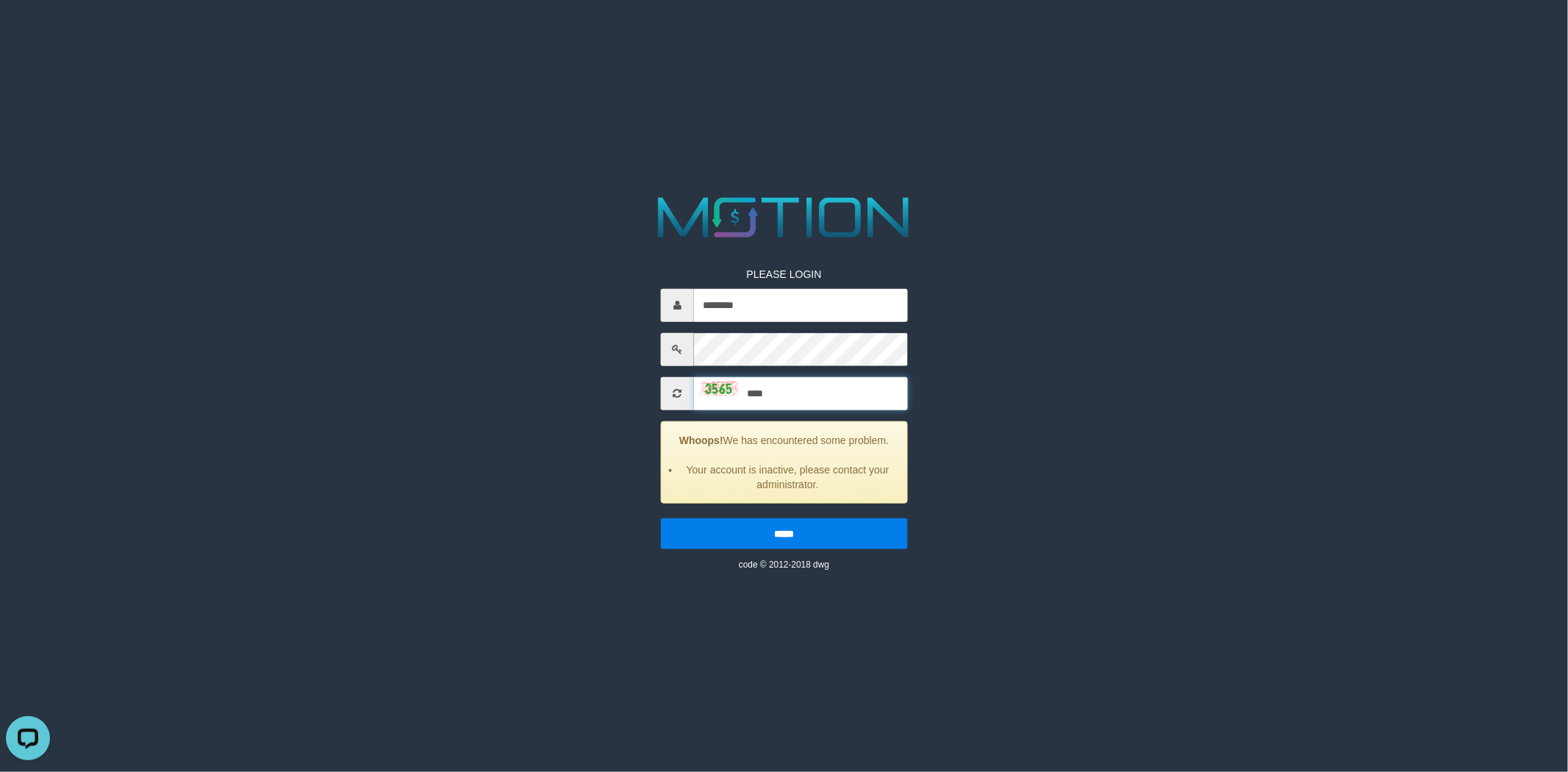 type on "****" 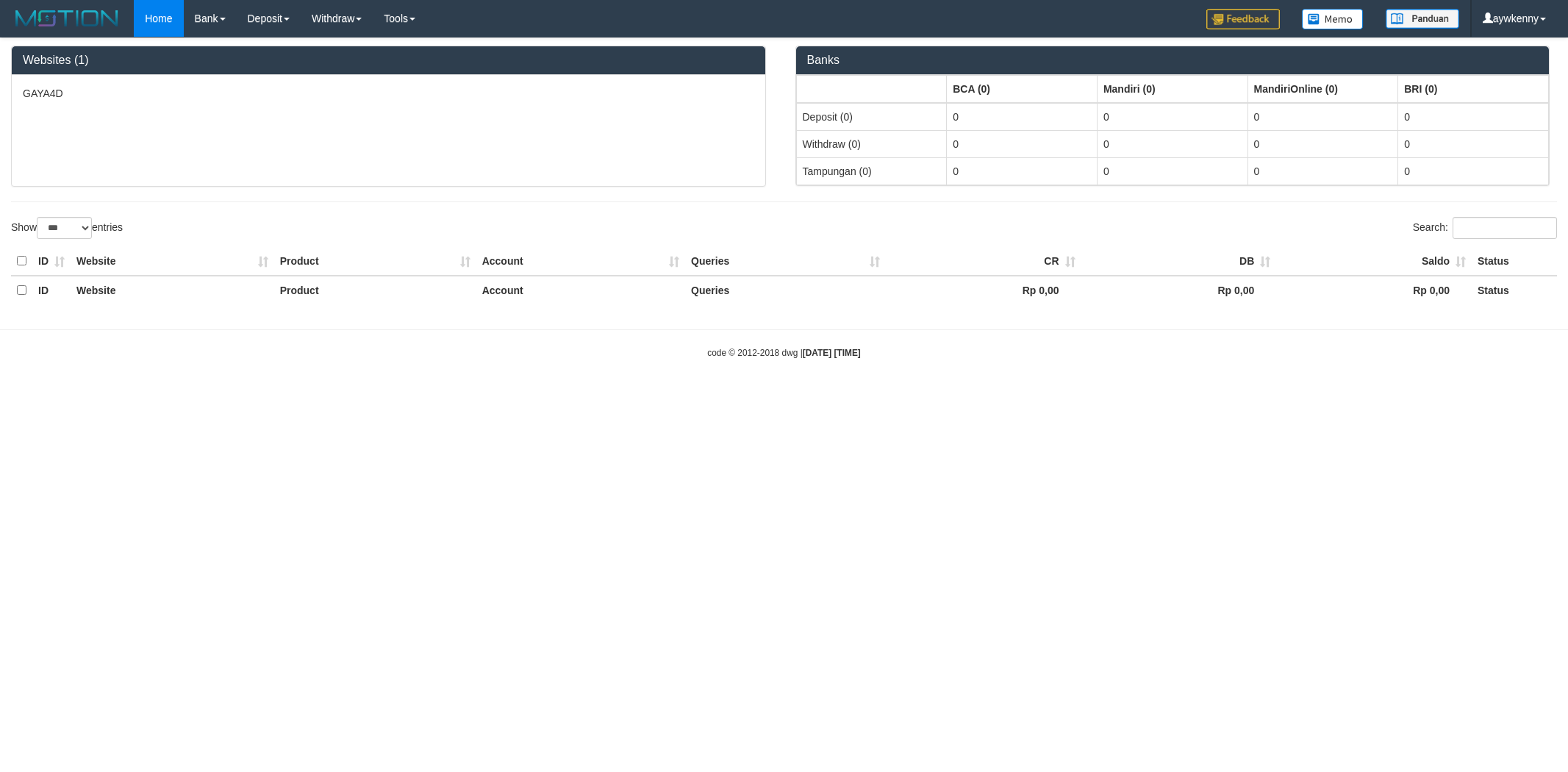 select on "***" 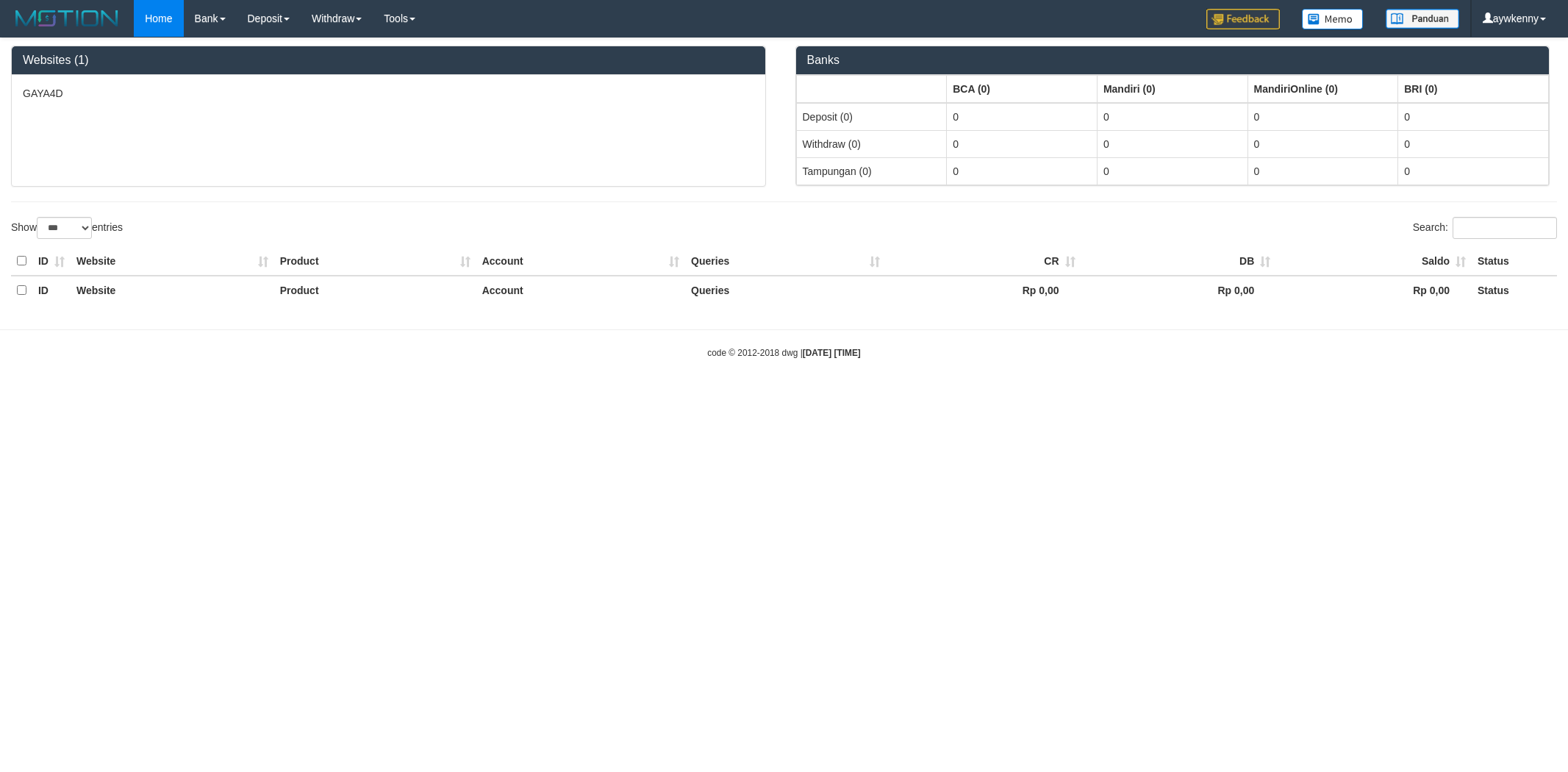 scroll, scrollTop: 0, scrollLeft: 0, axis: both 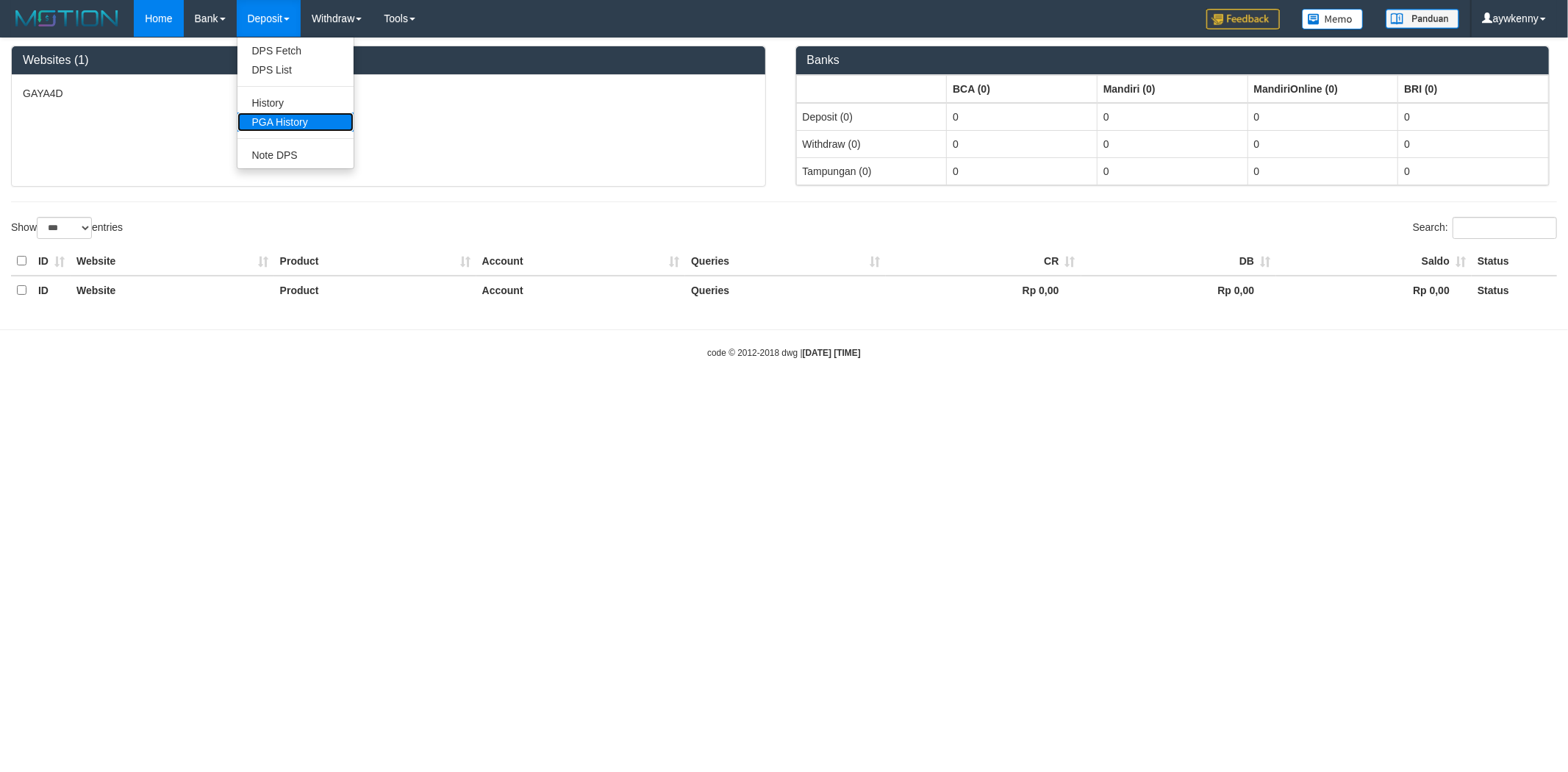 click on "PGA History" at bounding box center [296, 122] 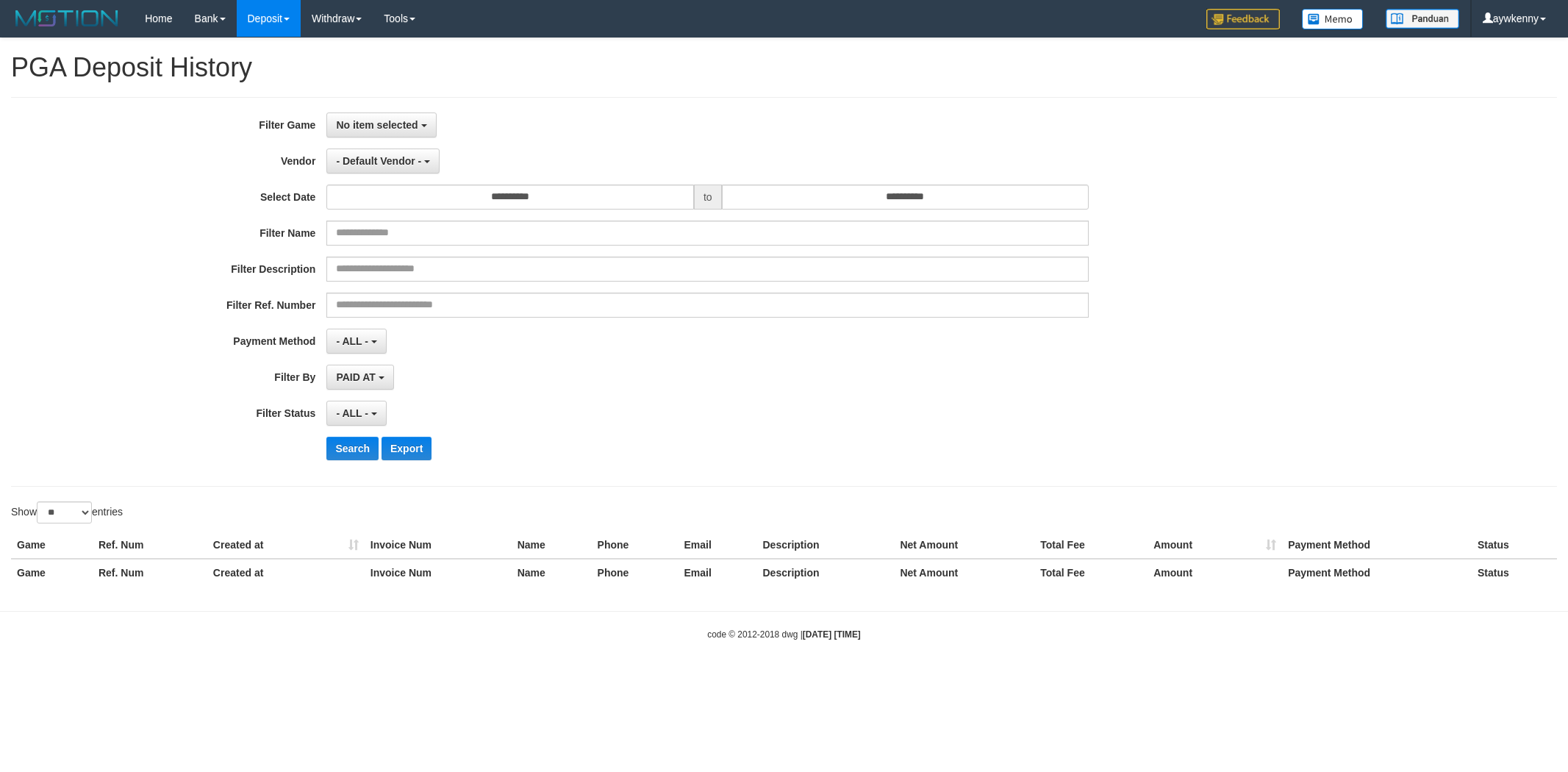 select 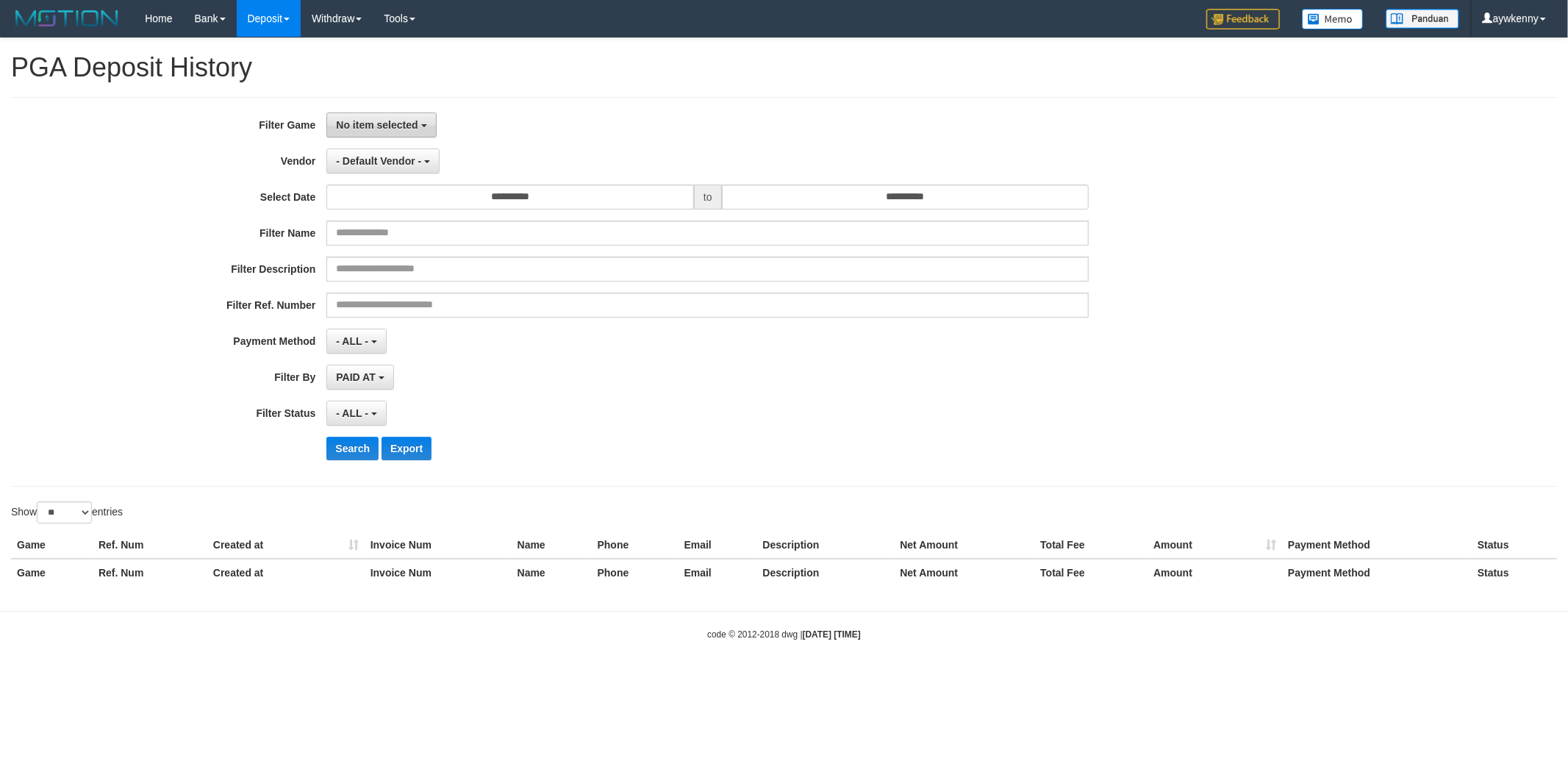 click on "No item selected" at bounding box center [381, 125] 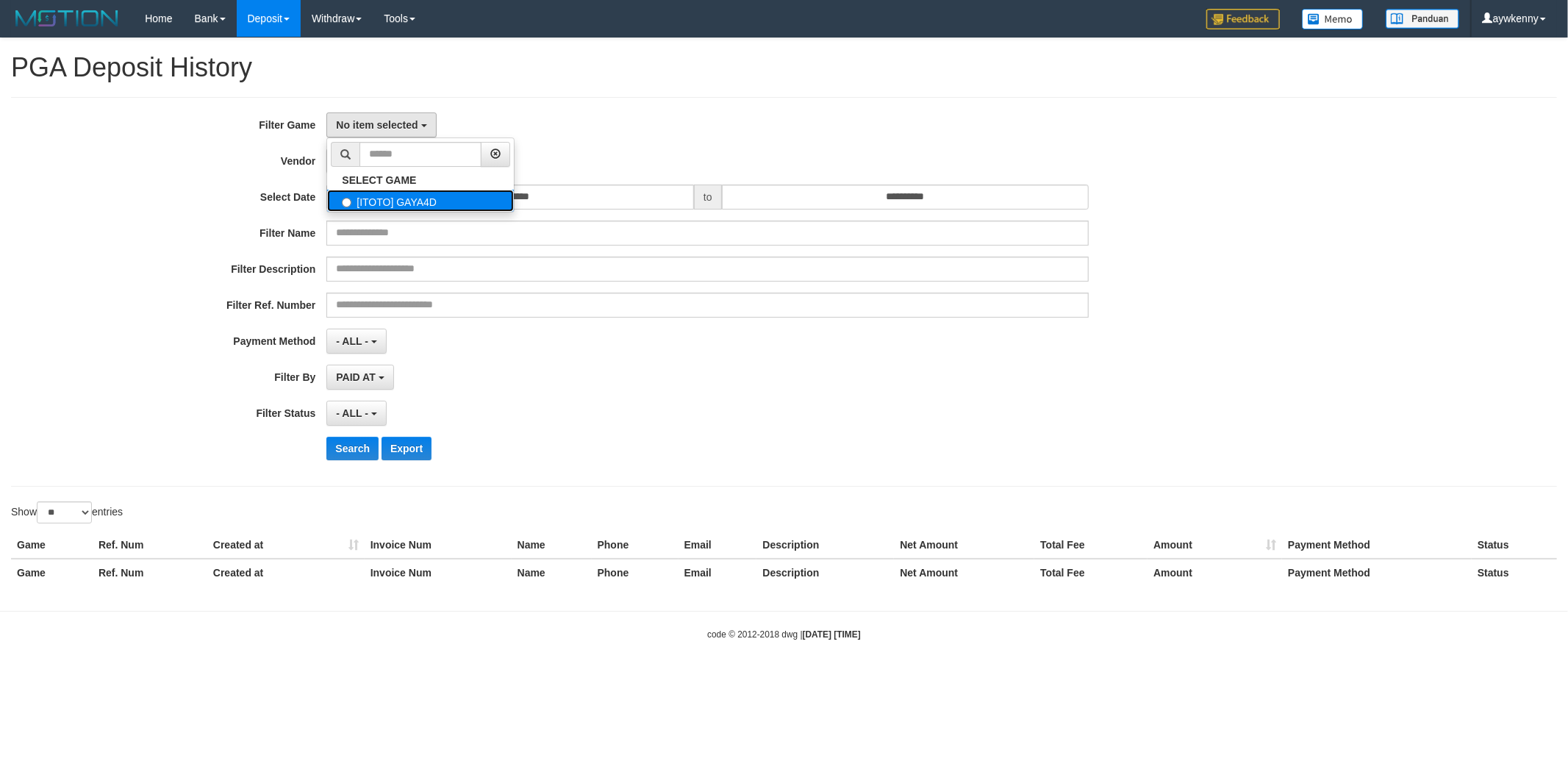 click on "[ITOTO] GAYA4D" at bounding box center (420, 201) 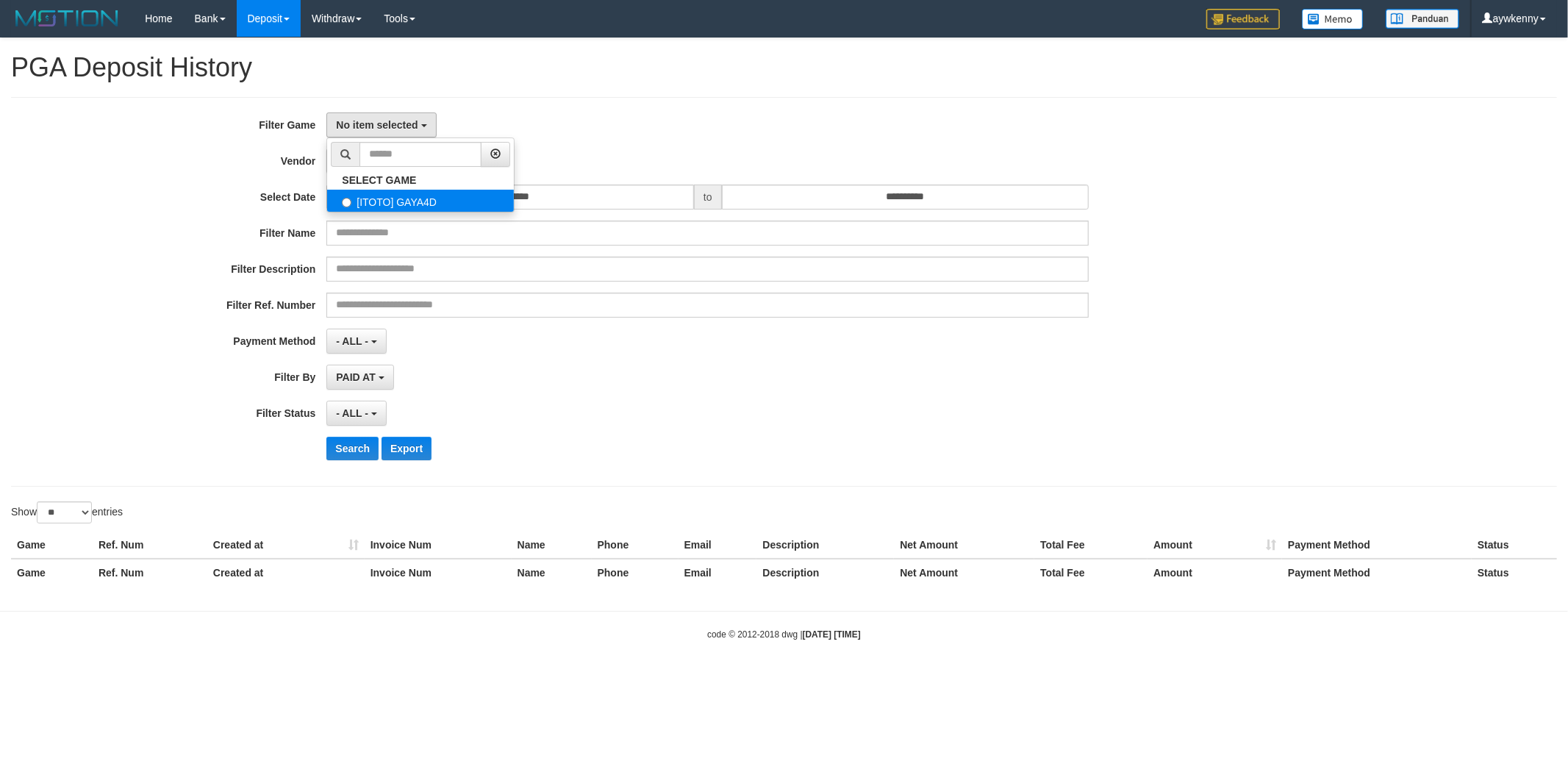 select on "****" 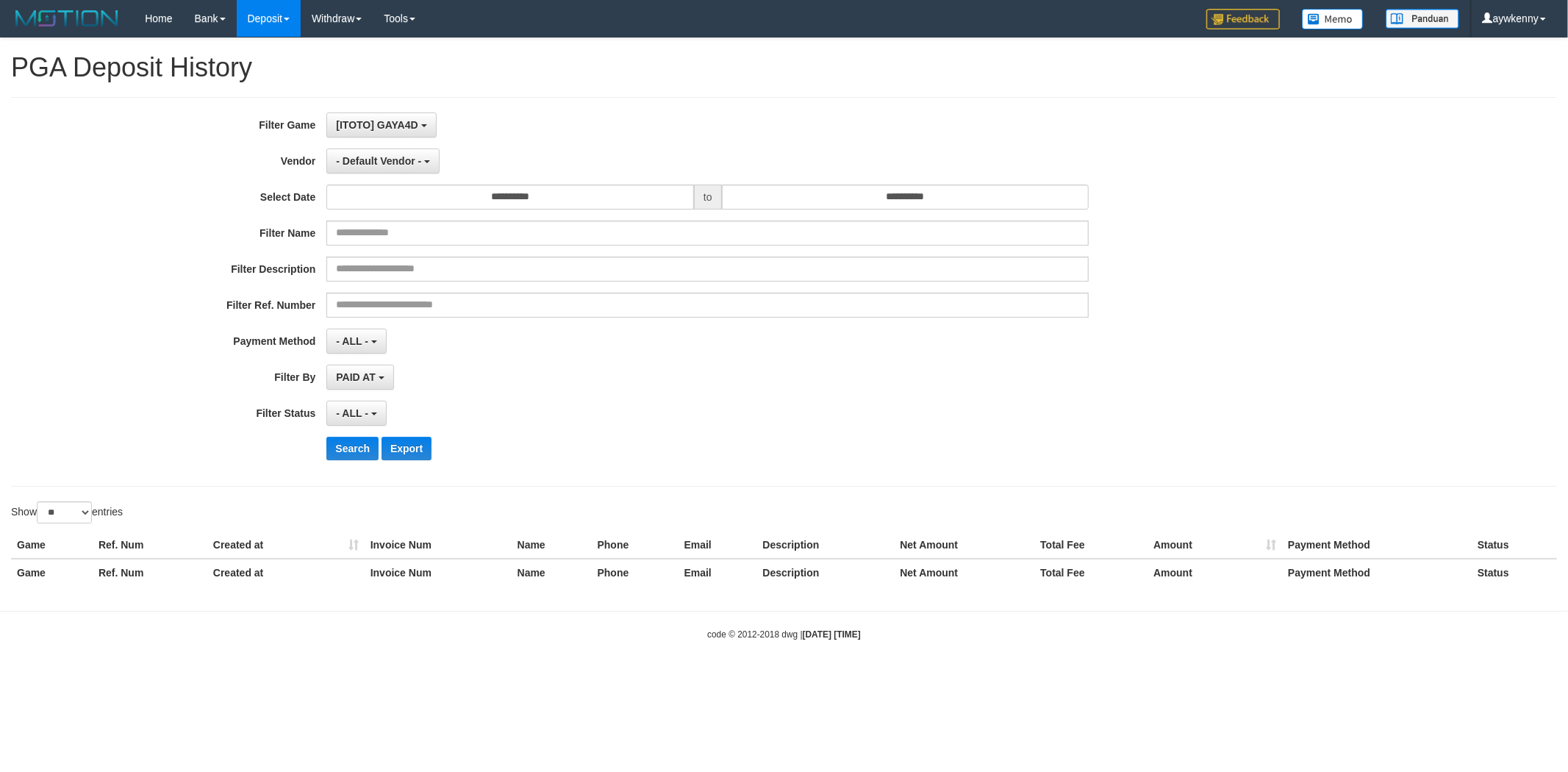 scroll, scrollTop: 12, scrollLeft: 0, axis: vertical 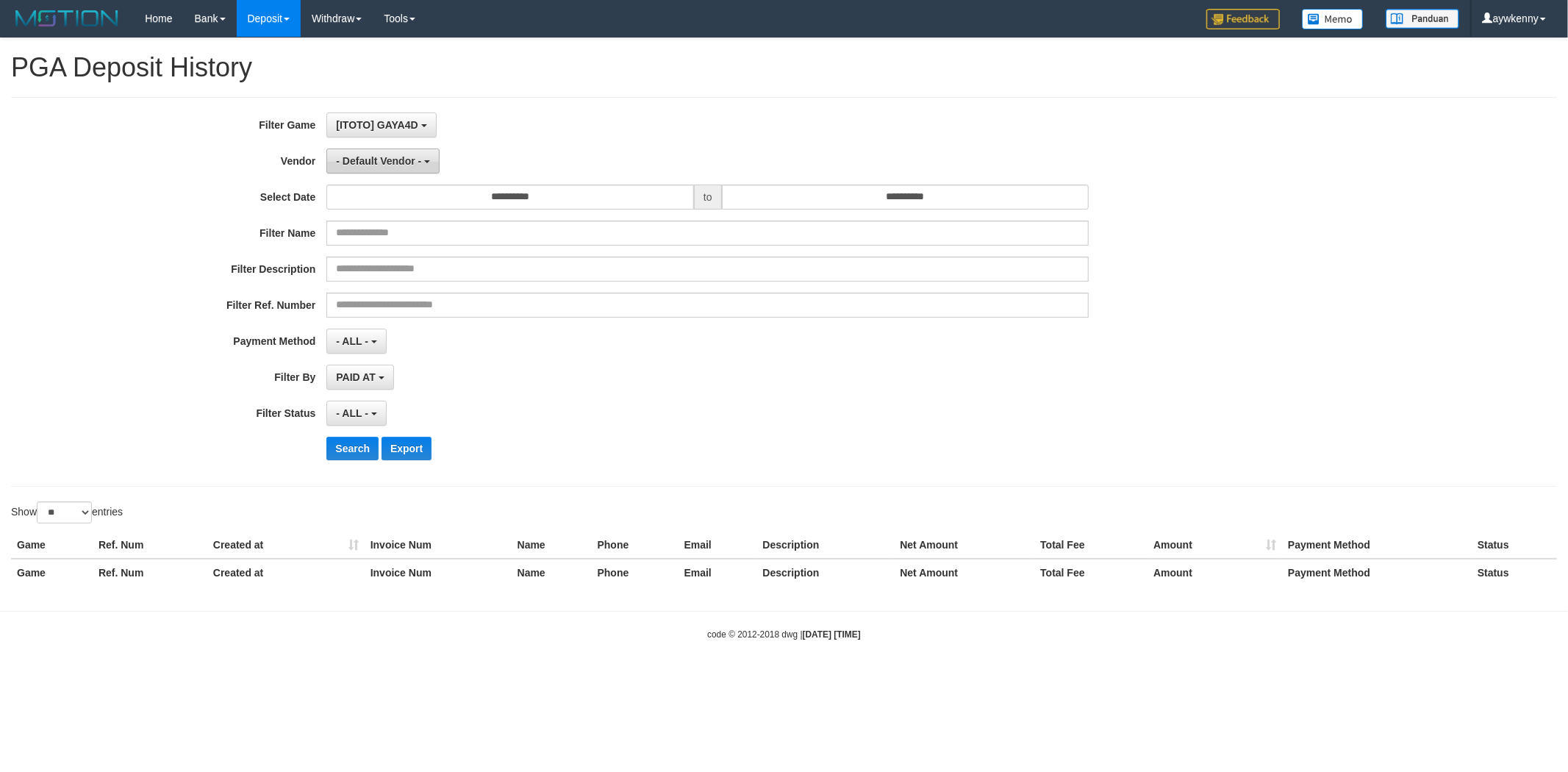 click on "- Default Vendor -" at bounding box center (379, 161) 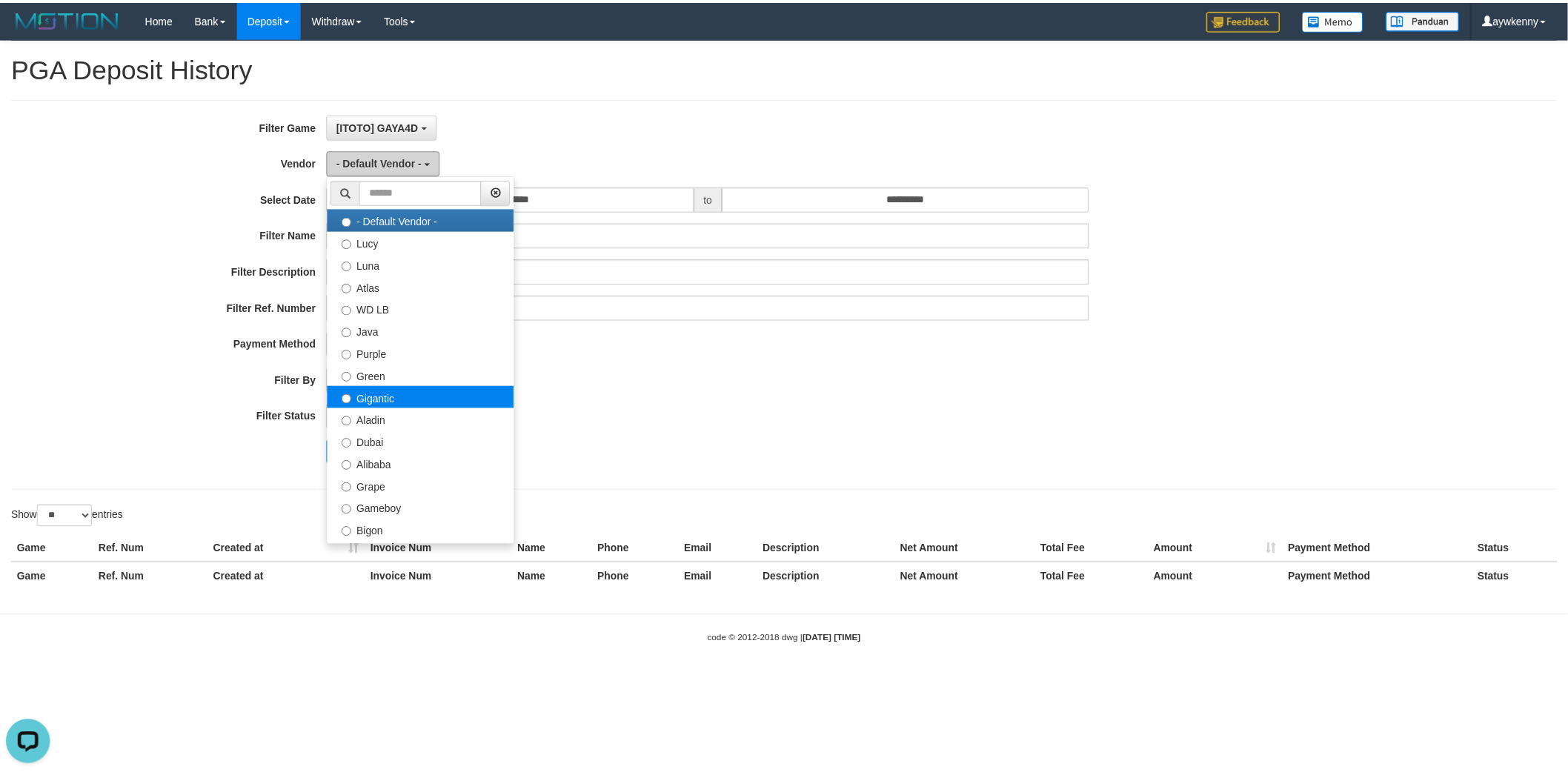 scroll, scrollTop: 0, scrollLeft: 0, axis: both 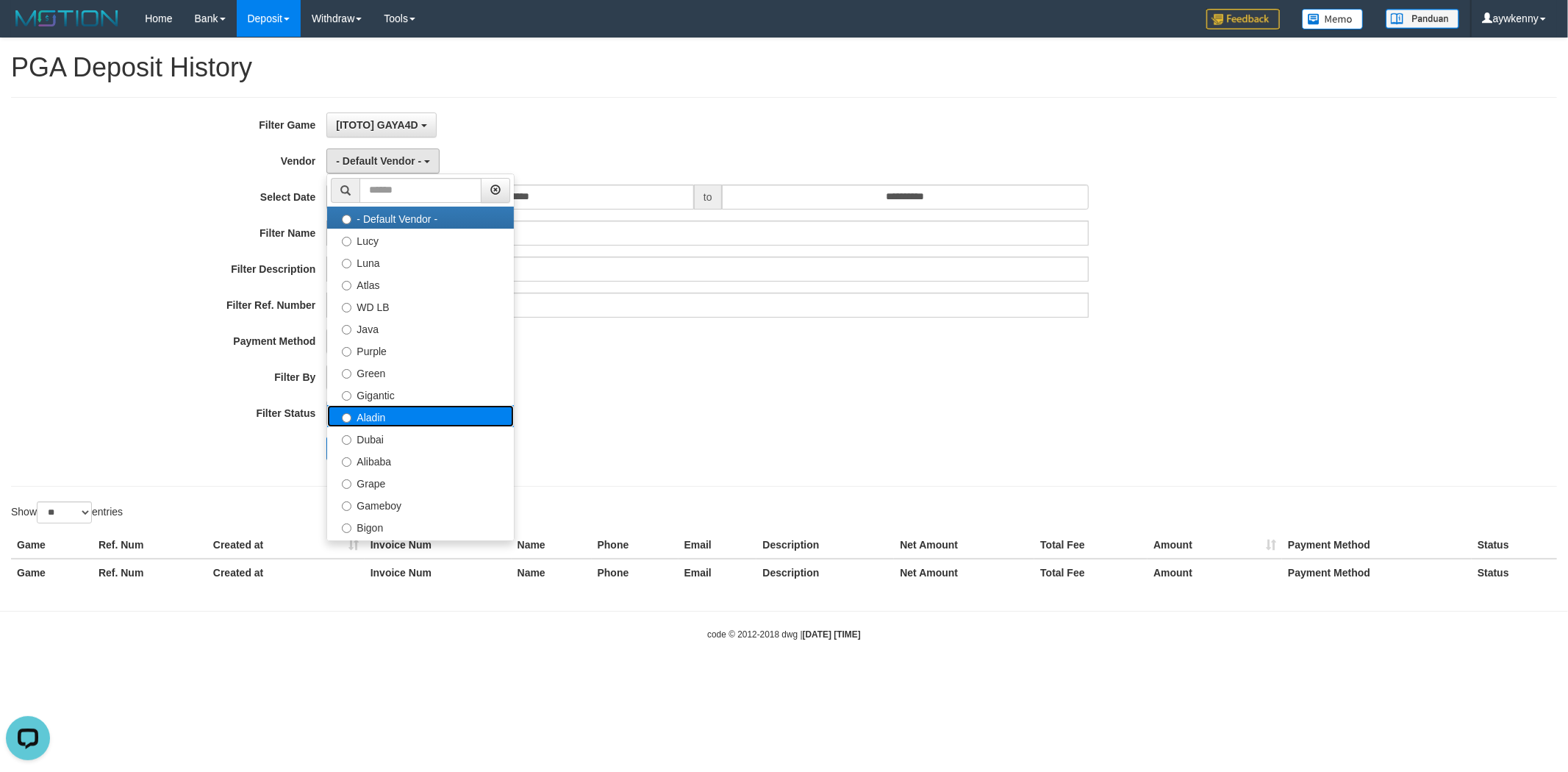 click on "Aladin" at bounding box center (420, 416) 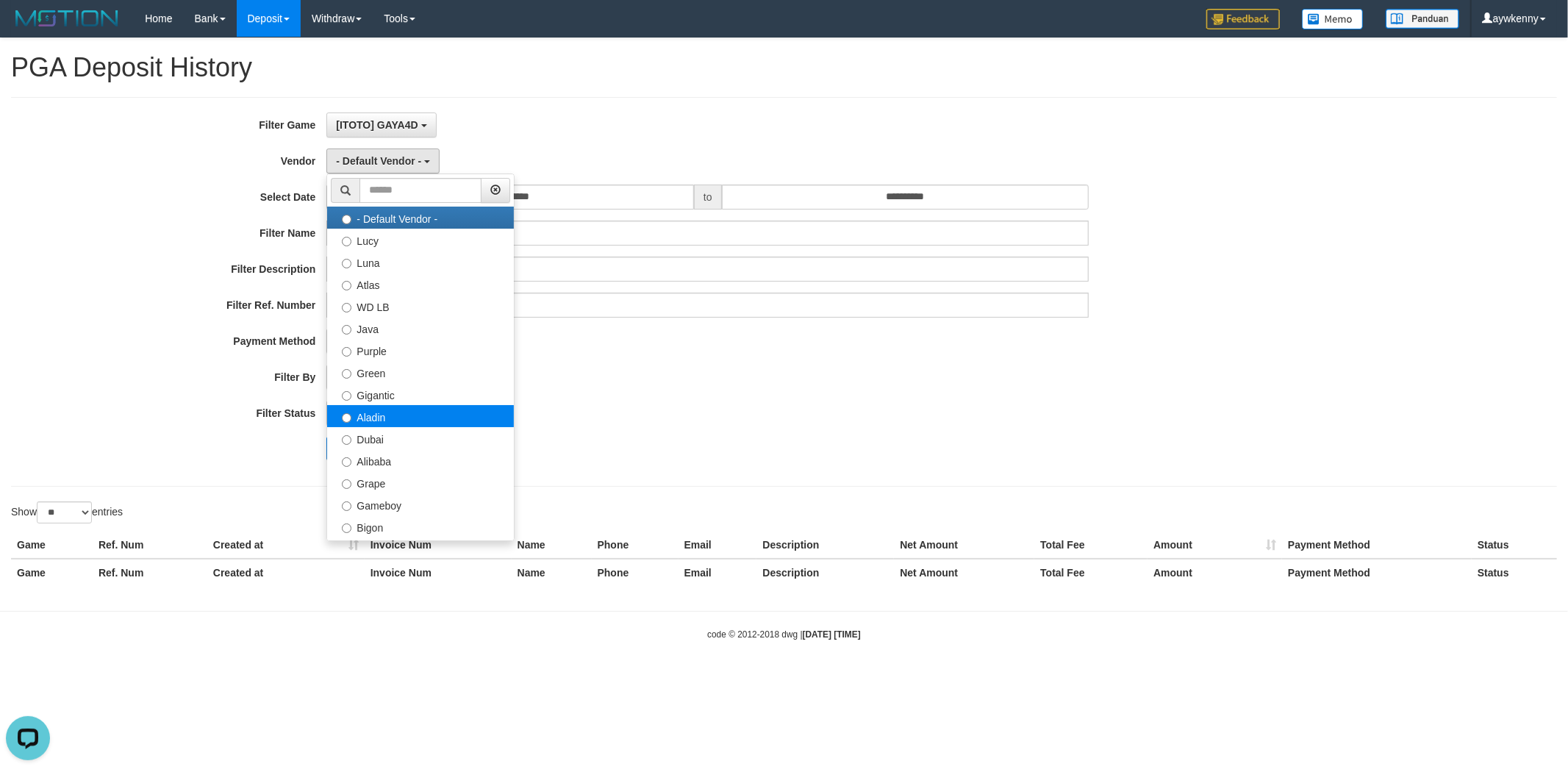 select on "**********" 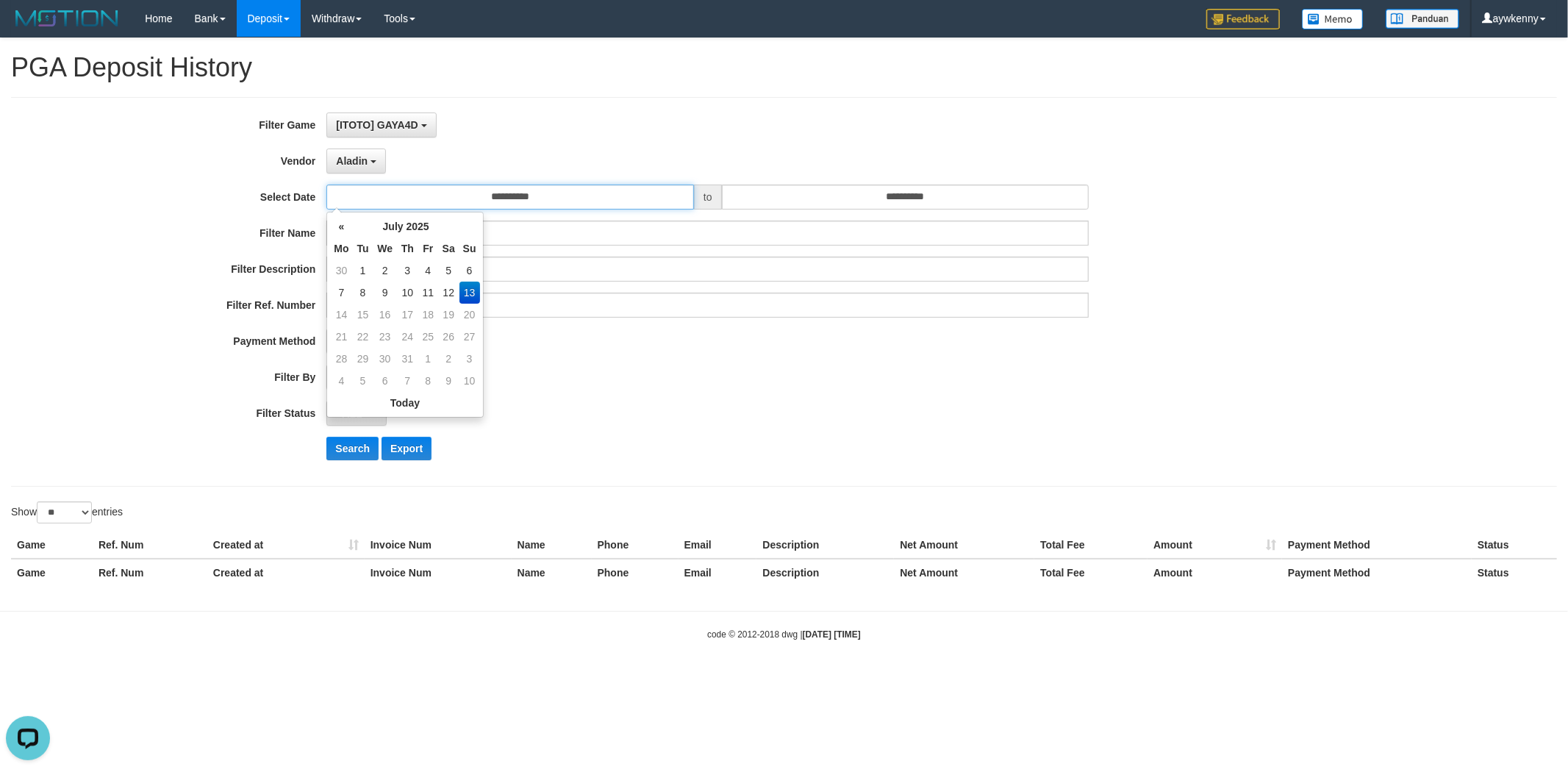 click on "**********" at bounding box center (510, 197) 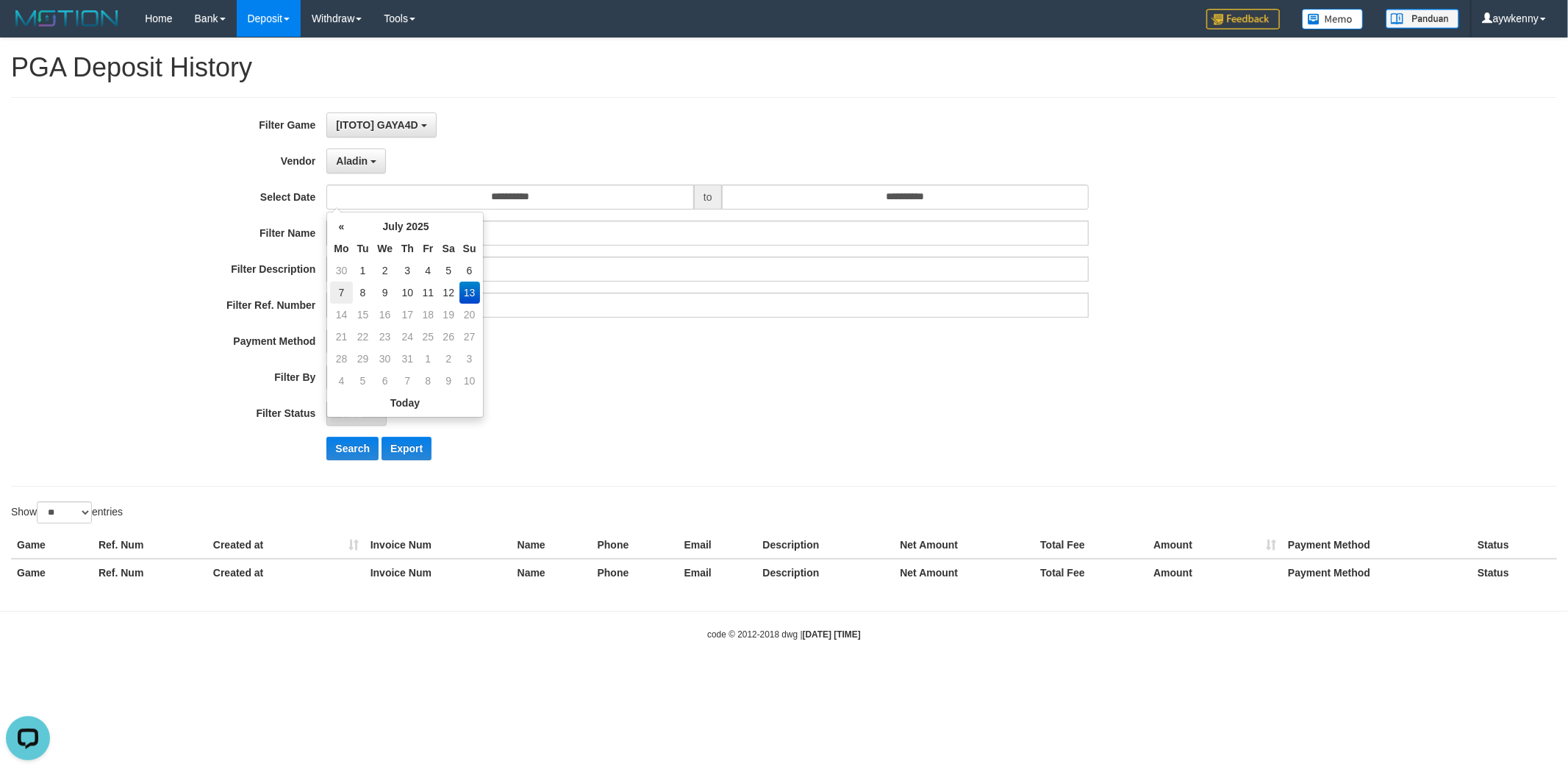 click on "7" at bounding box center (341, 293) 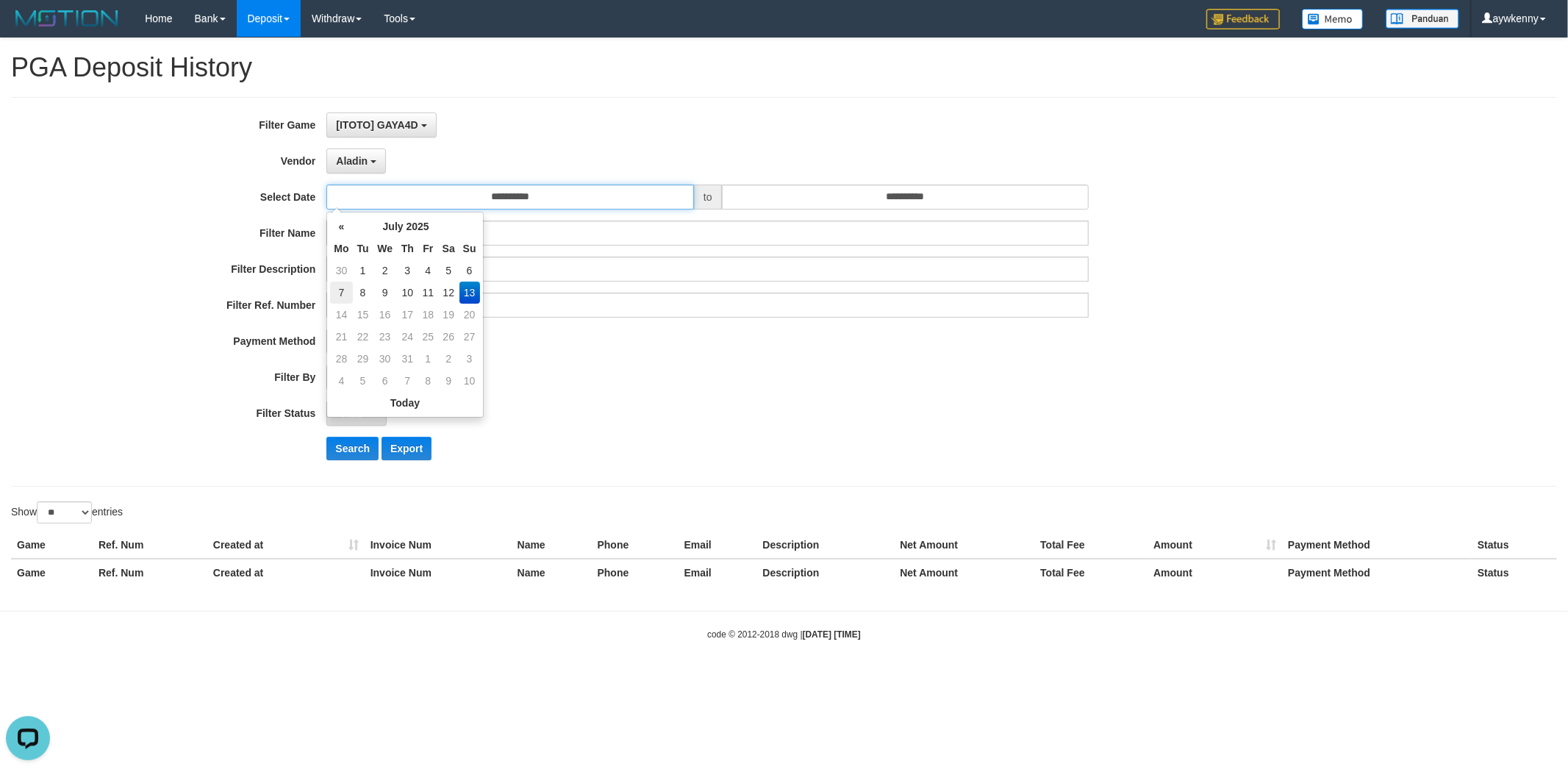 type on "**********" 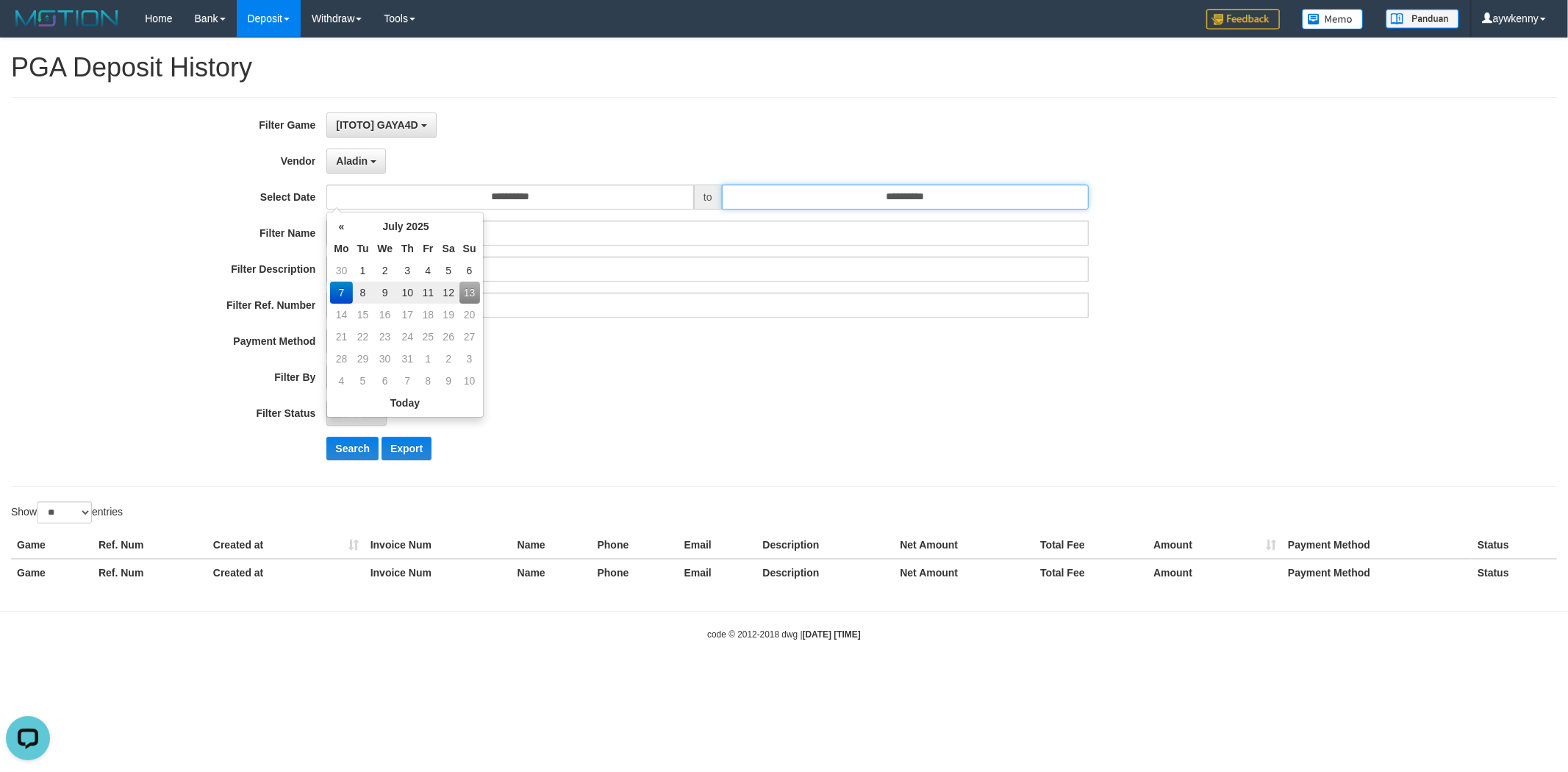 click on "**********" at bounding box center [906, 197] 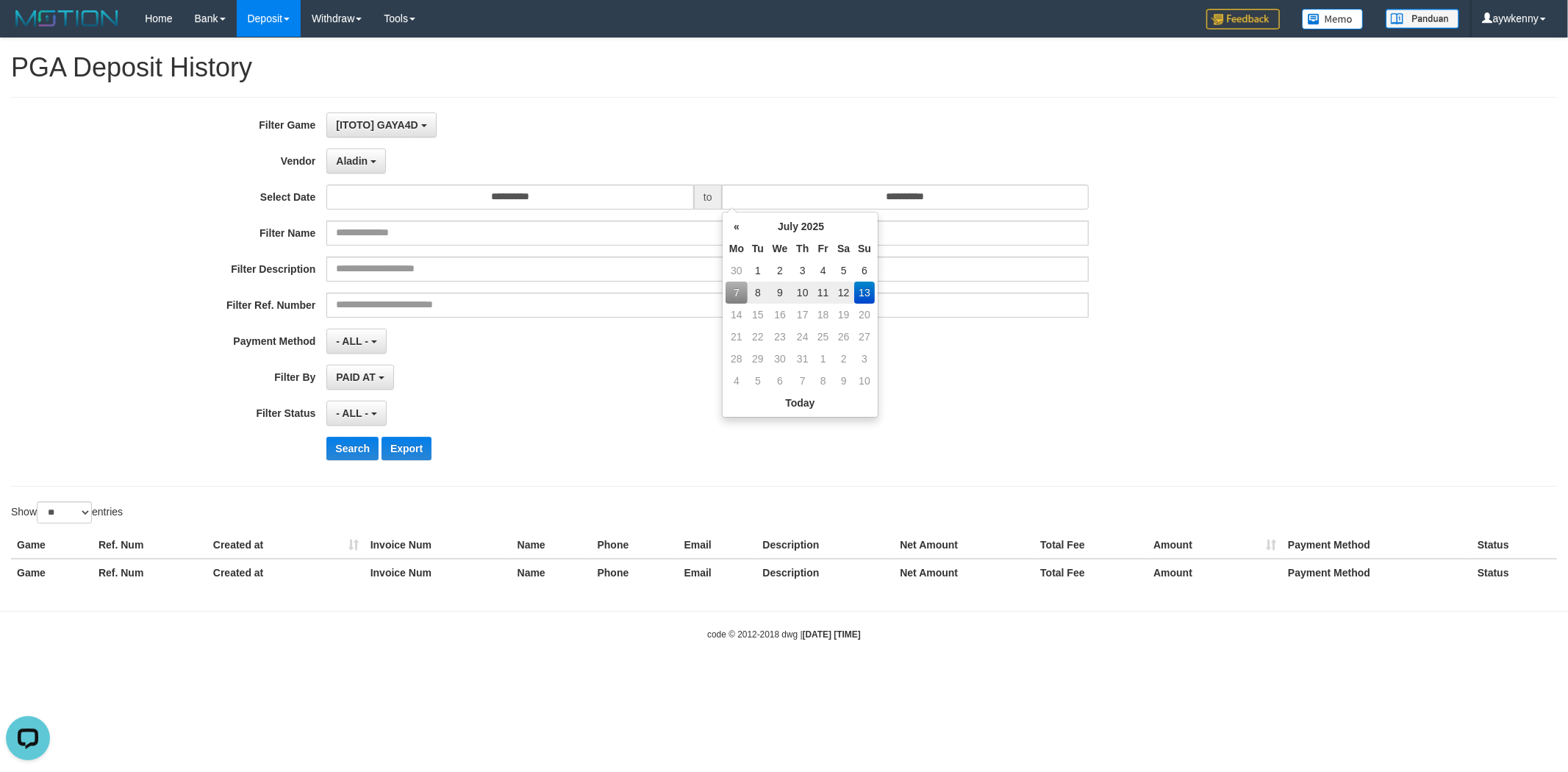 click on "12" at bounding box center (843, 293) 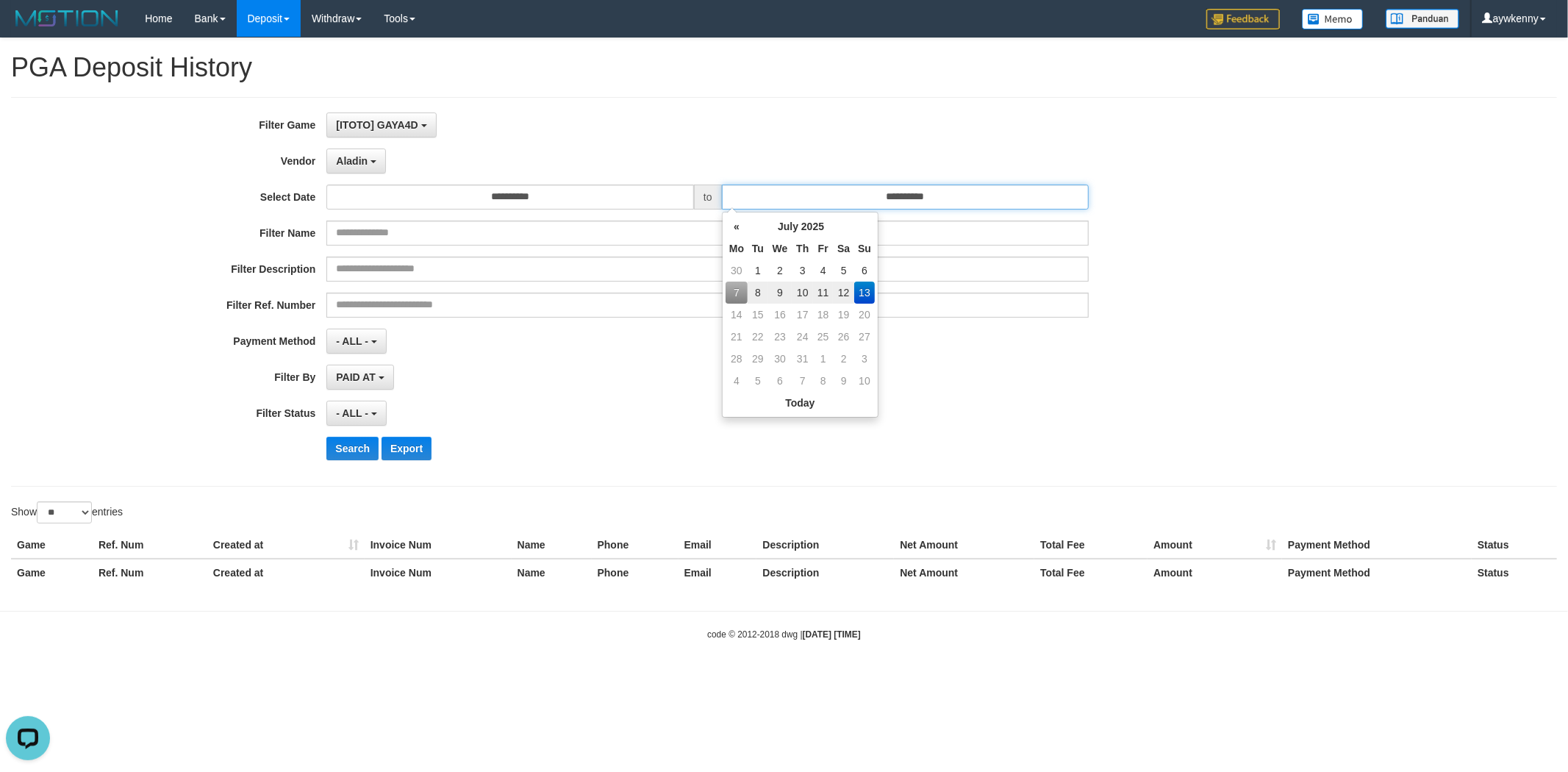 type on "**********" 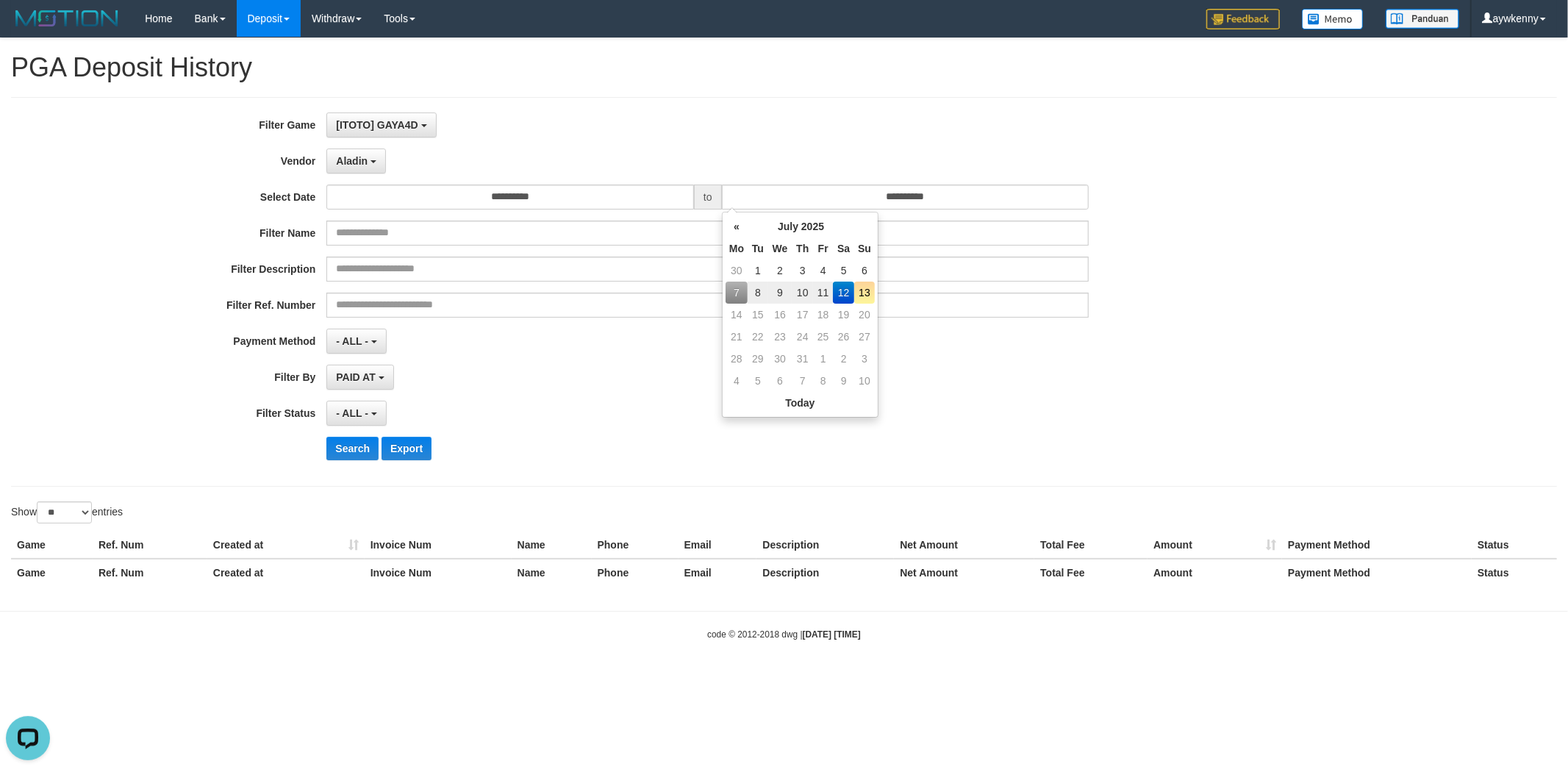 click on "**********" at bounding box center (654, 292) 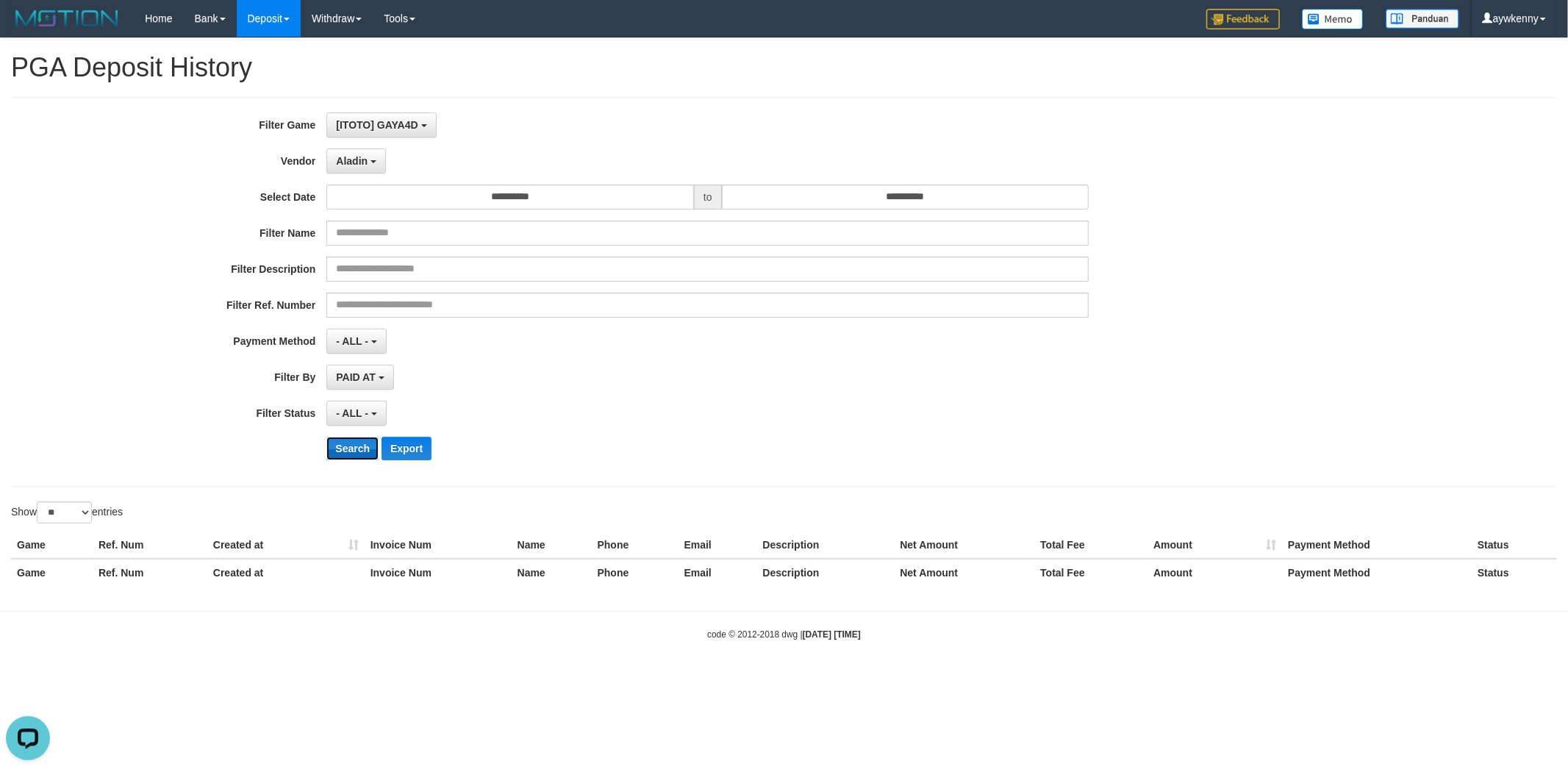 click on "Search" at bounding box center [352, 448] 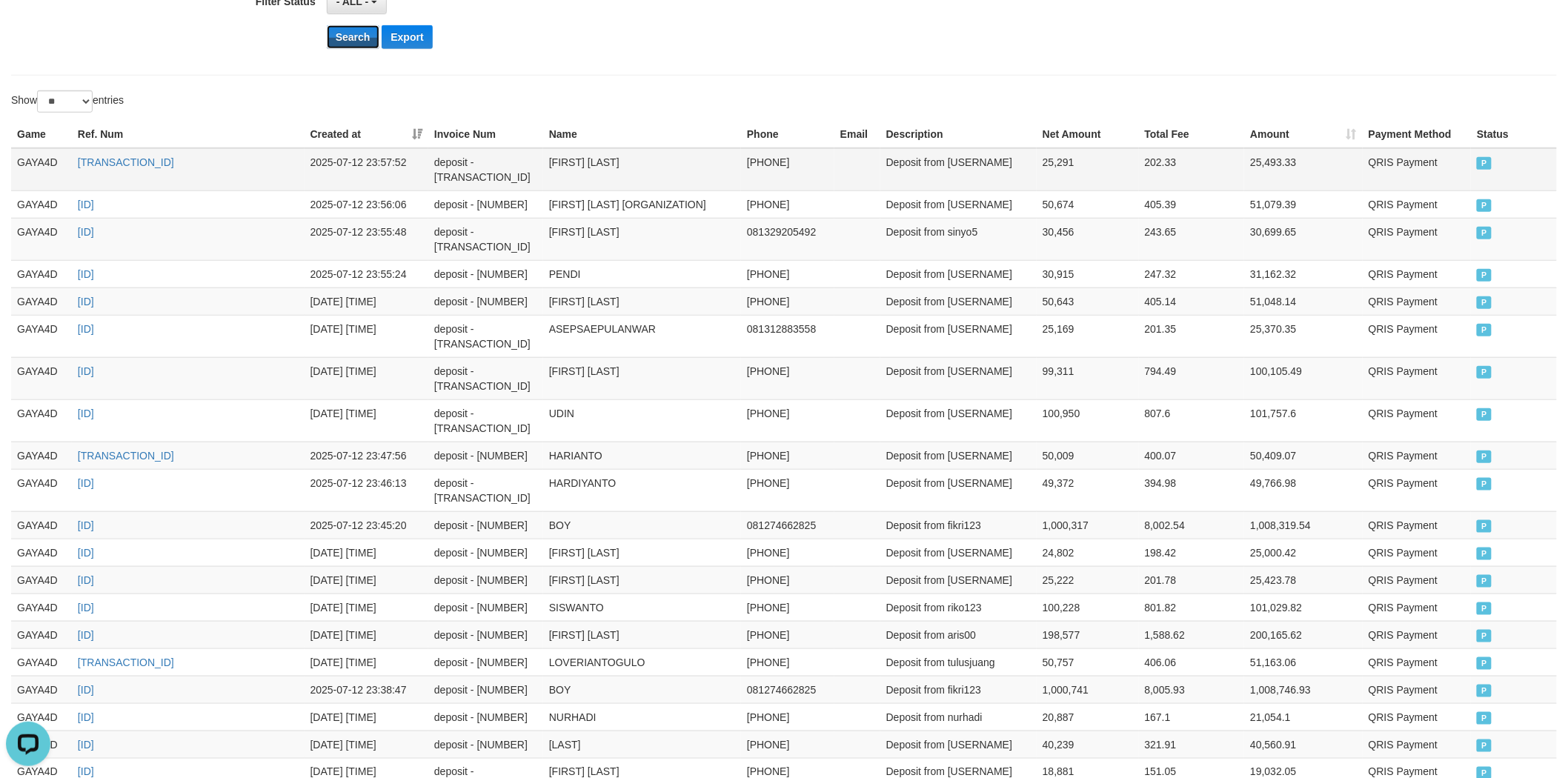 scroll, scrollTop: 619, scrollLeft: 0, axis: vertical 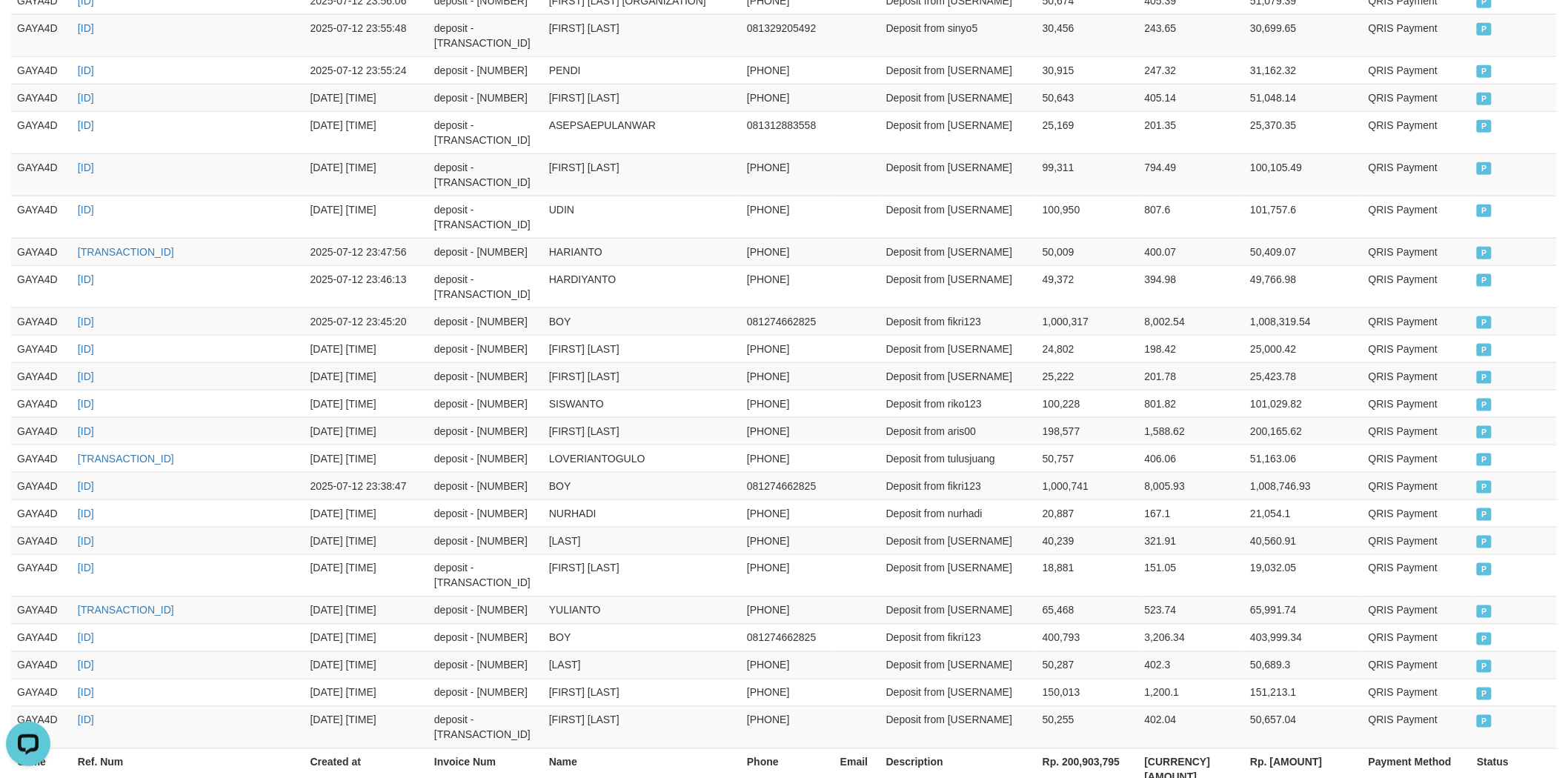click on "Rp. 200,903,795" at bounding box center (1088, 769) 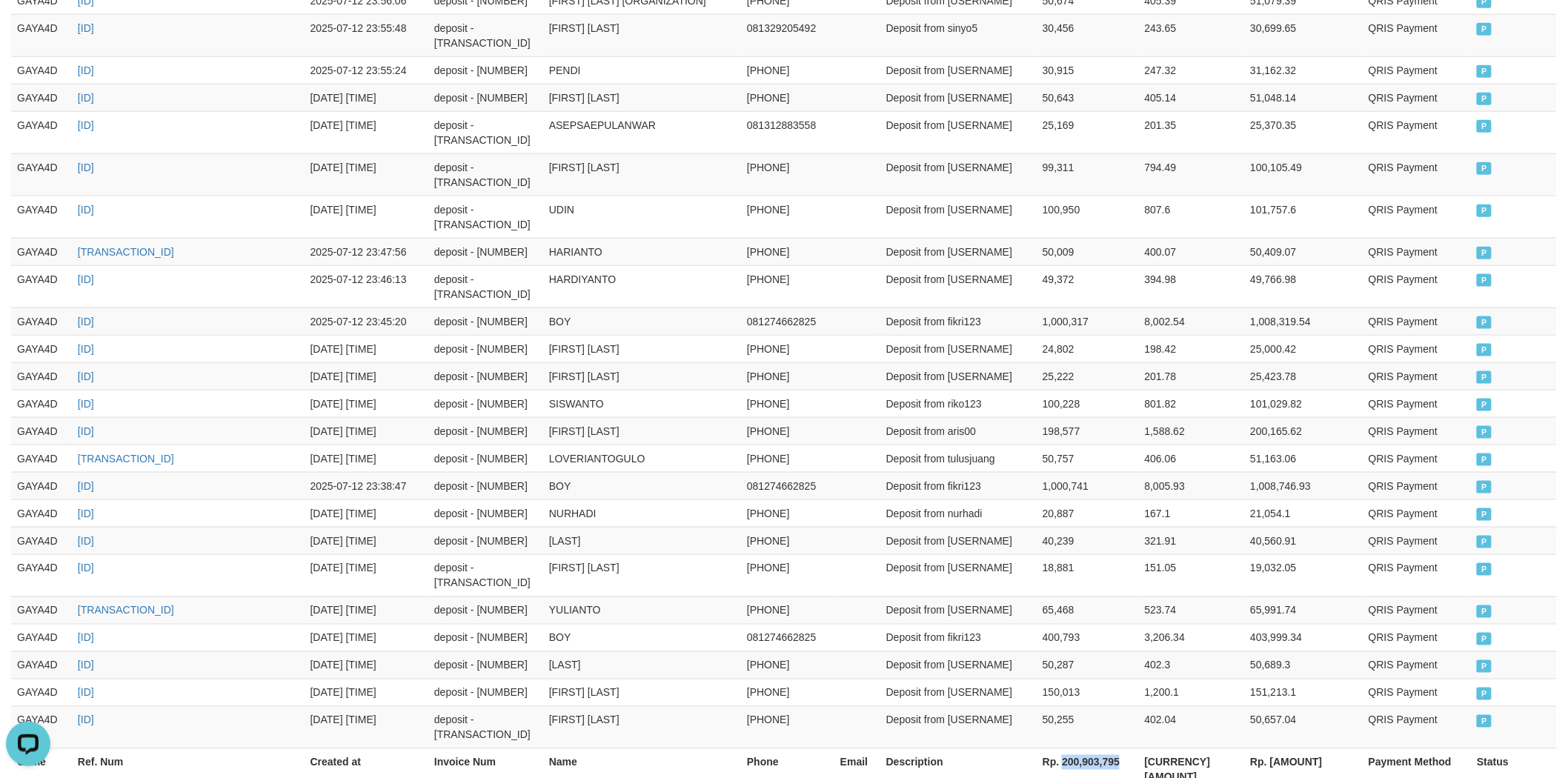 click on "Rp. 200,903,795" at bounding box center (1088, 769) 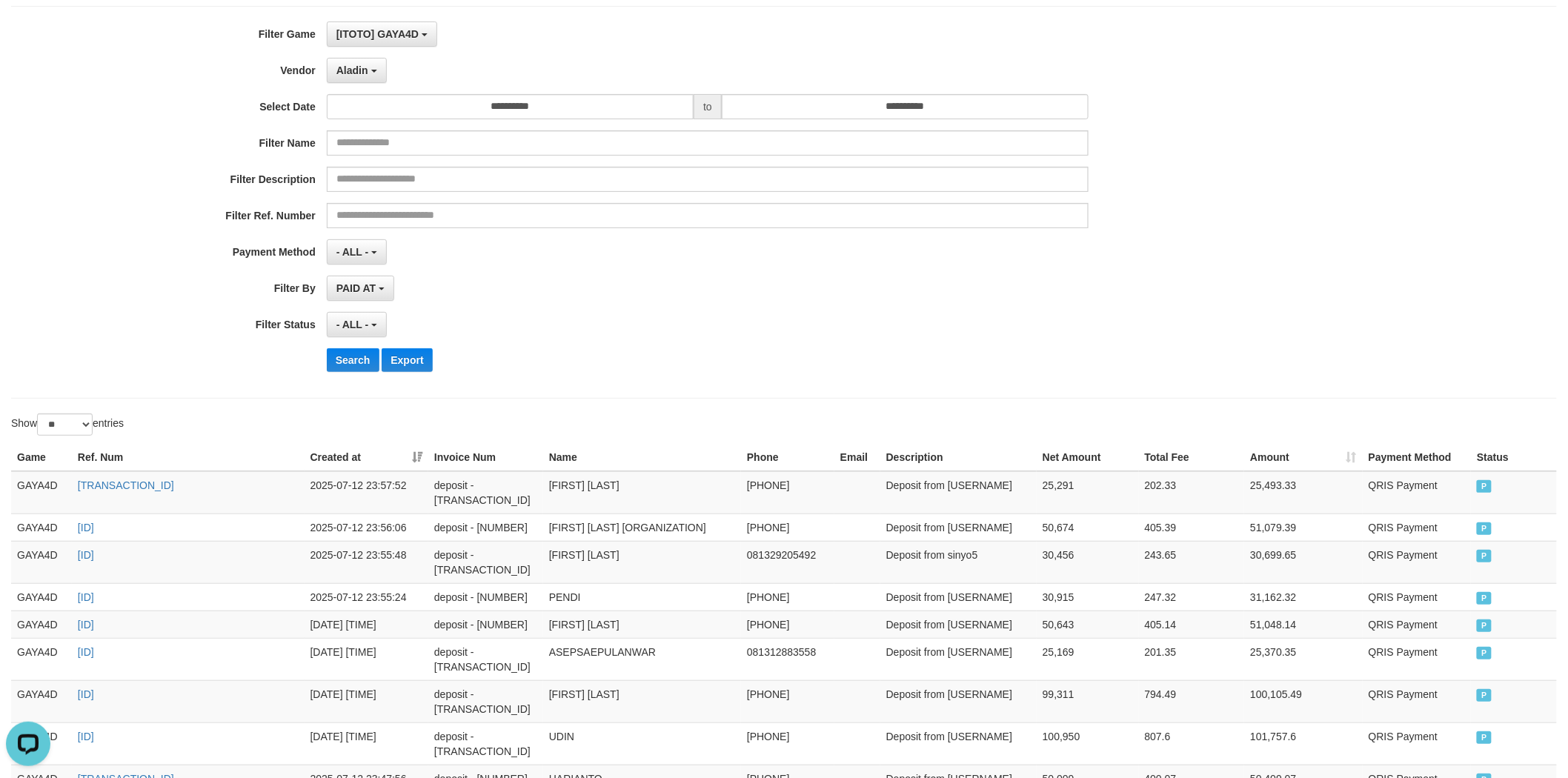 scroll, scrollTop: 0, scrollLeft: 0, axis: both 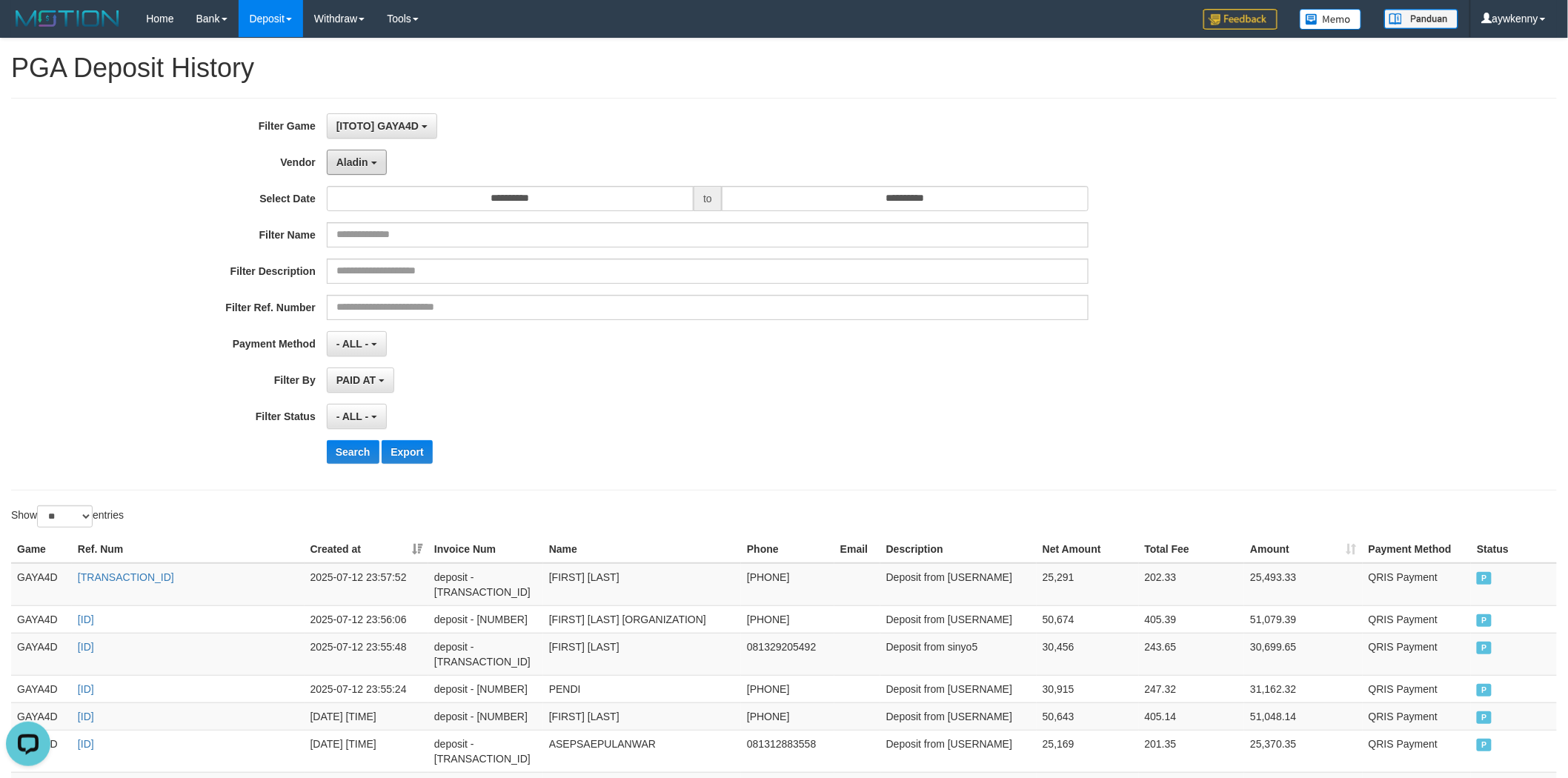 drag, startPoint x: 344, startPoint y: 157, endPoint x: 365, endPoint y: 194, distance: 42.544095 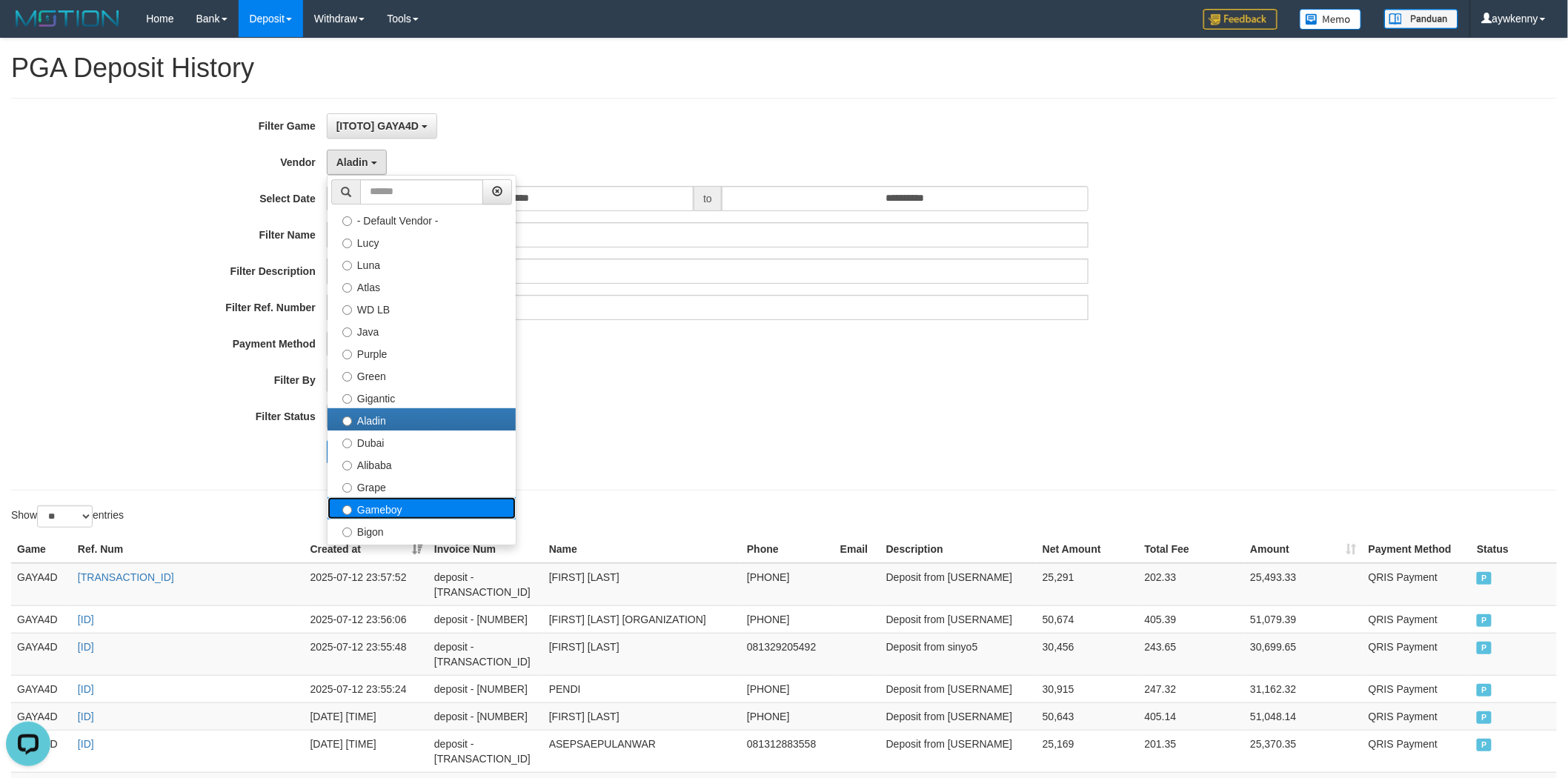 click on "Gameboy" at bounding box center (422, 508) 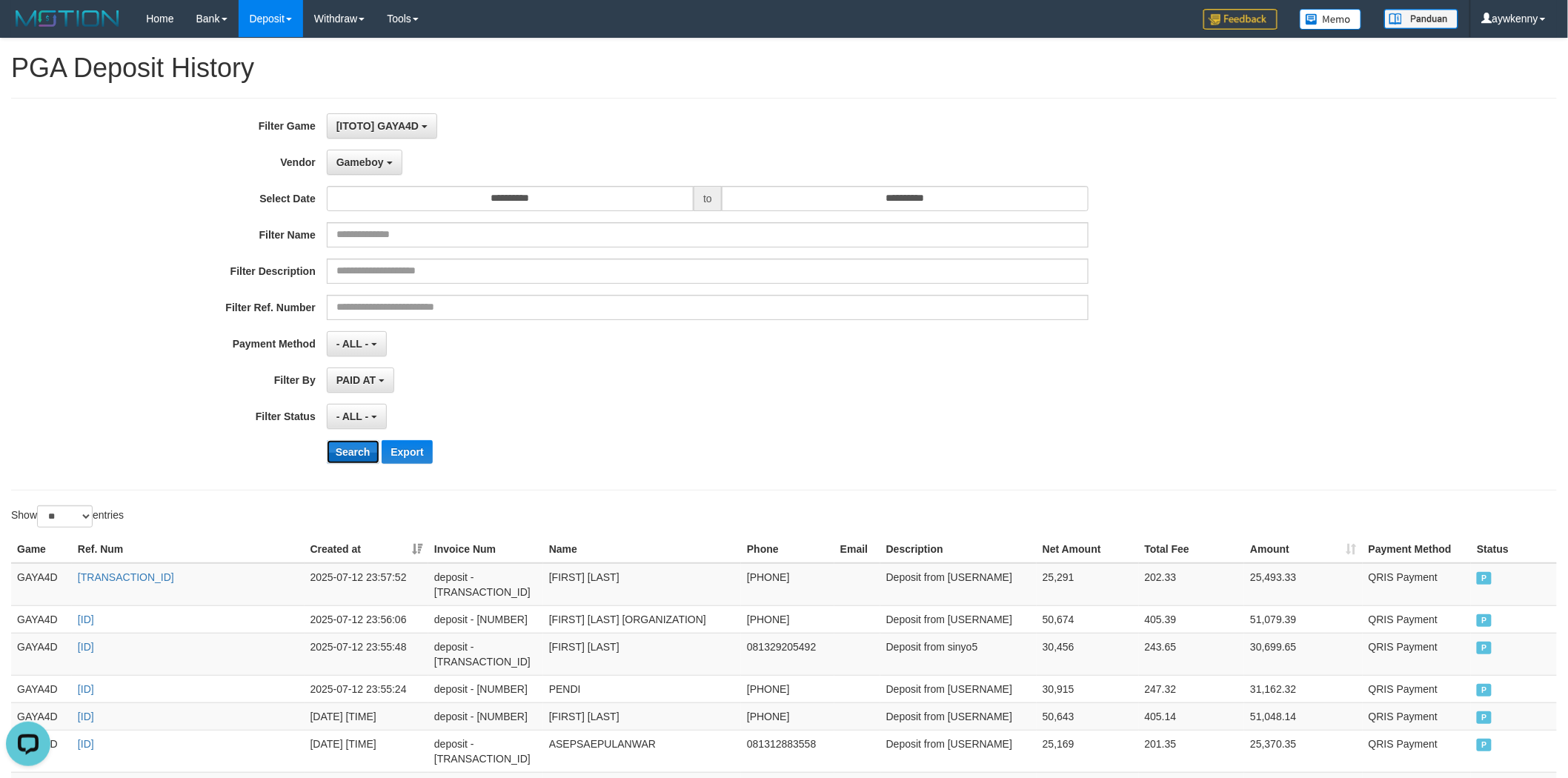 click on "Search" at bounding box center [353, 452] 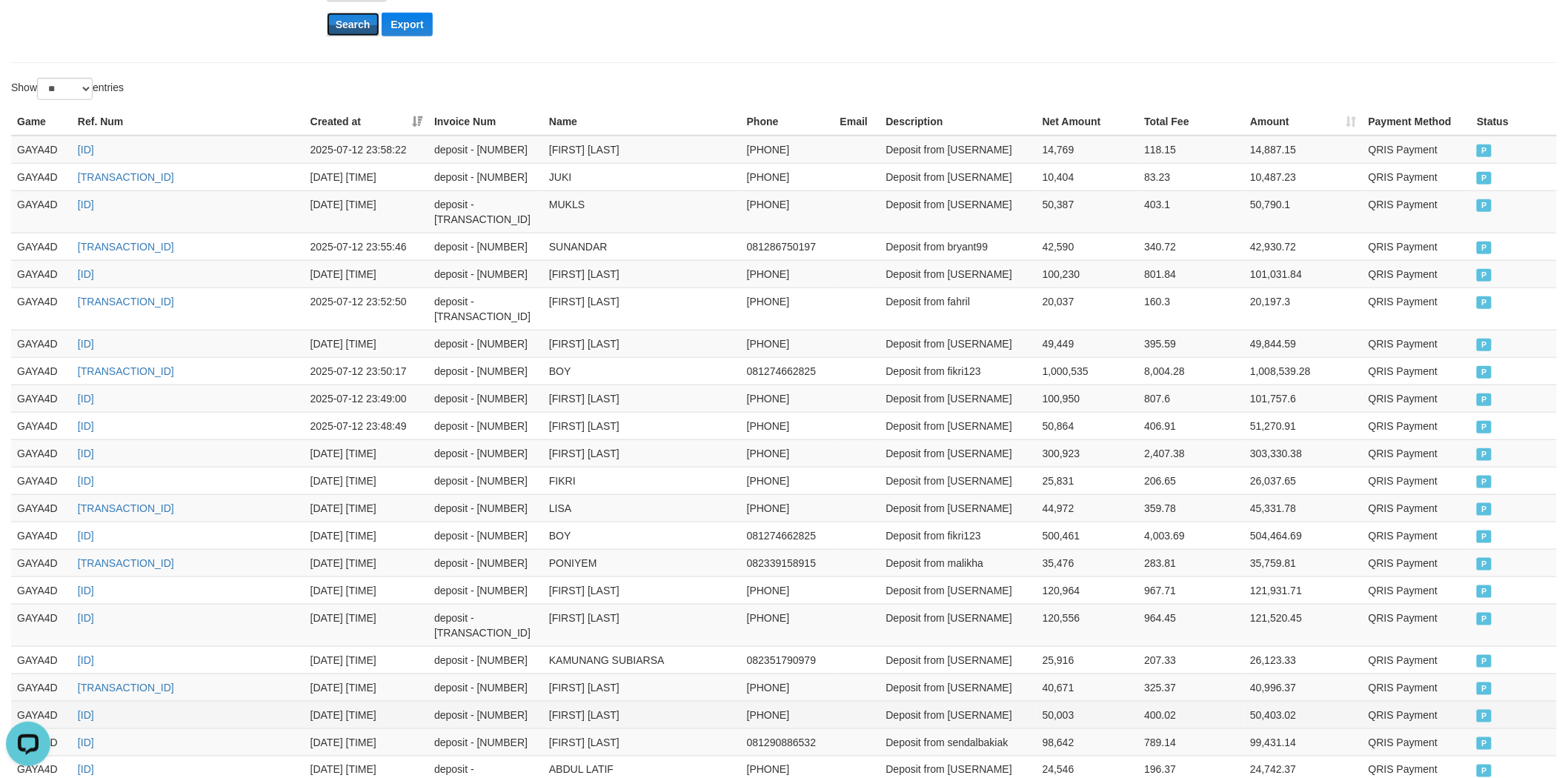 scroll, scrollTop: 619, scrollLeft: 0, axis: vertical 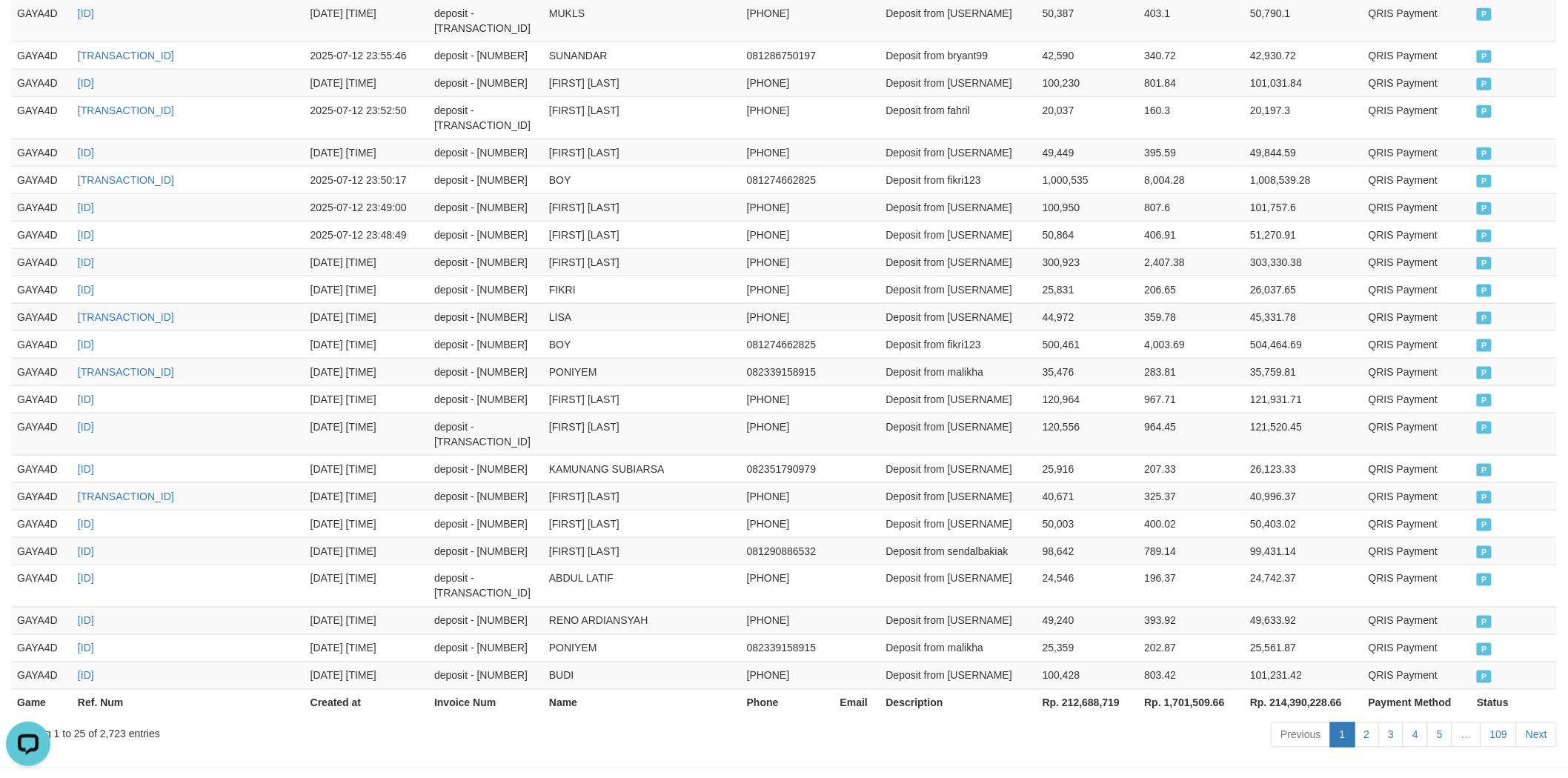 click on "Rp. 212,688,719" at bounding box center [1088, 702] 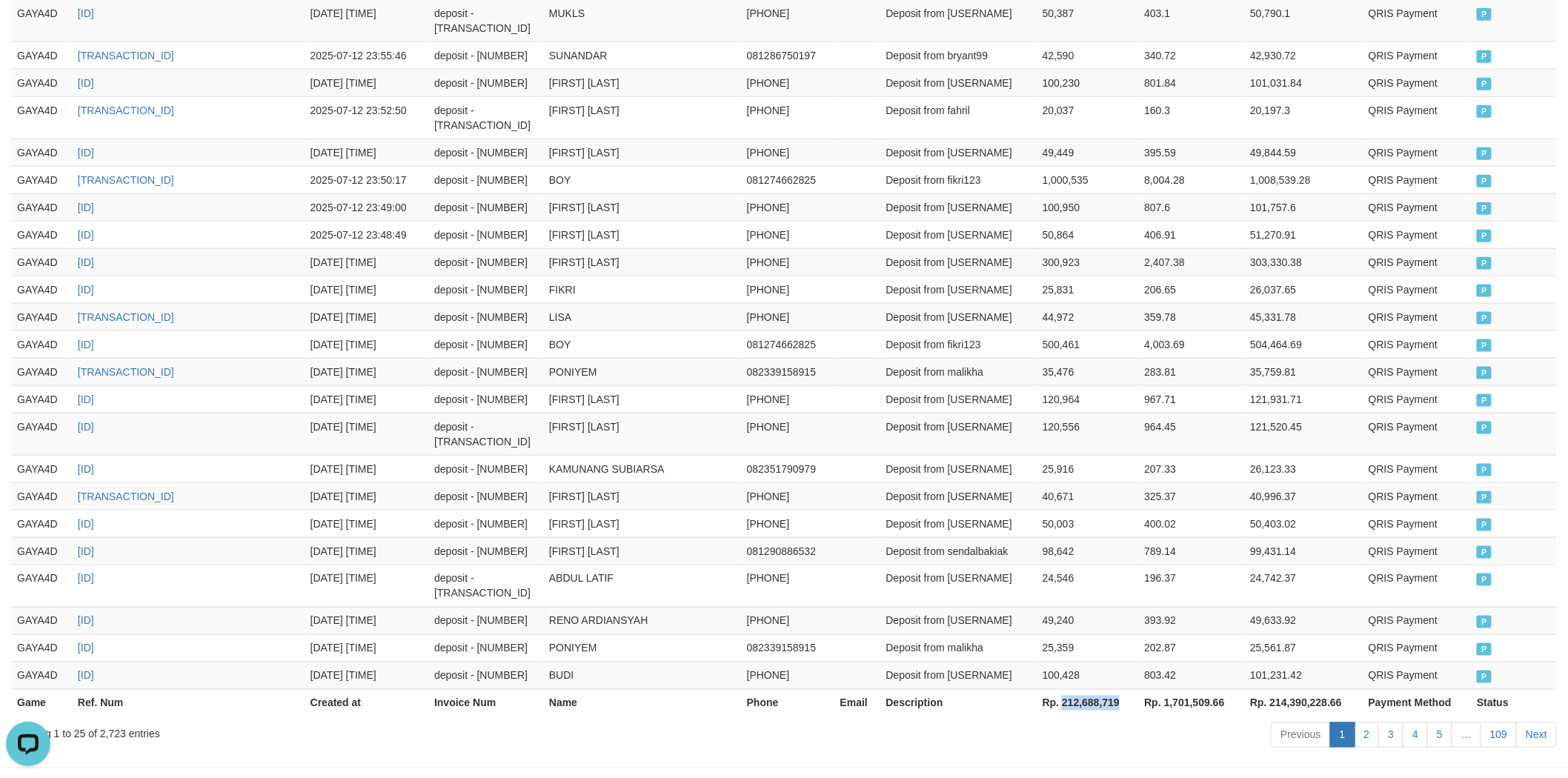 click on "Rp. 212,688,719" at bounding box center [1088, 702] 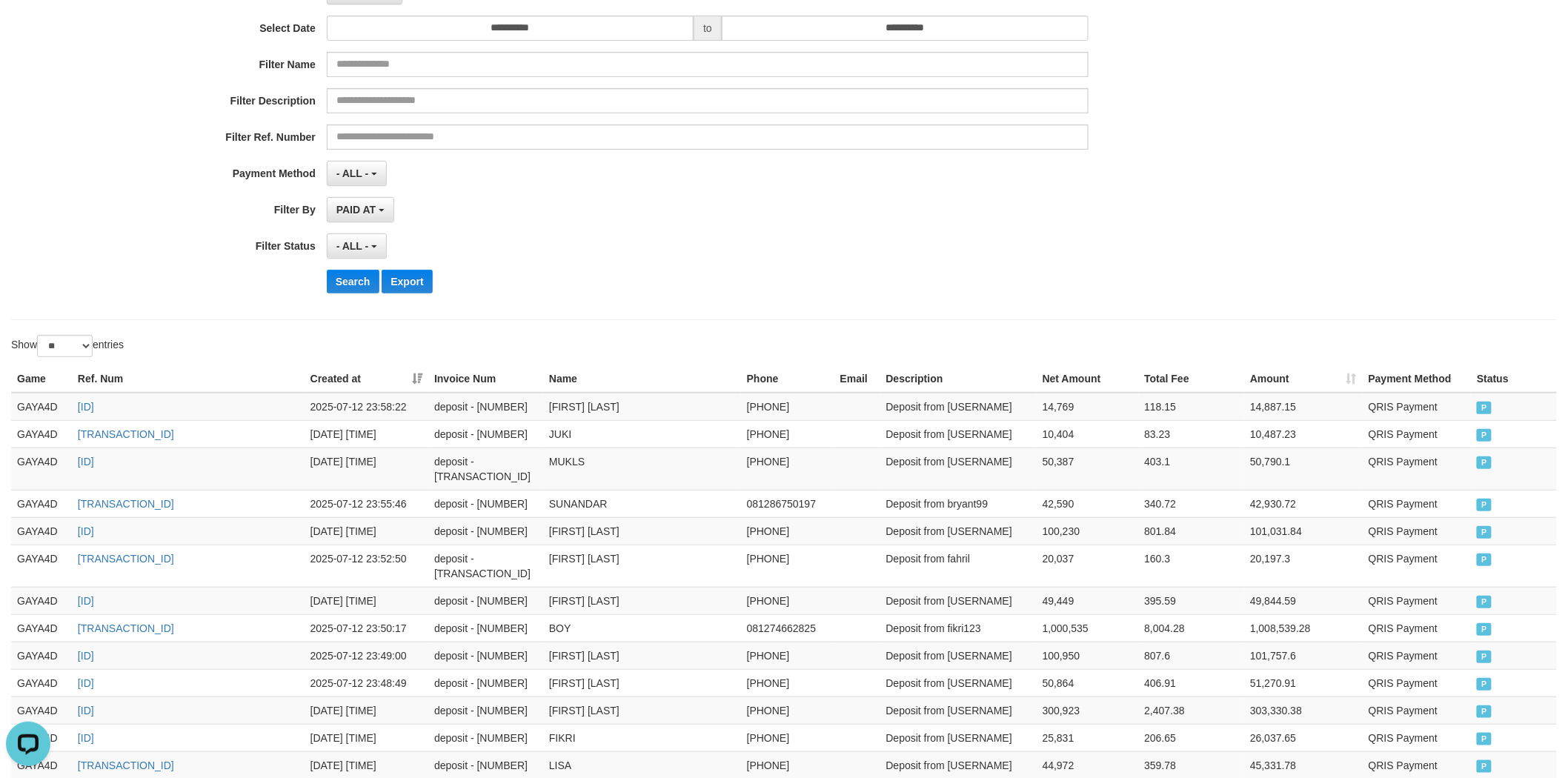 scroll, scrollTop: 0, scrollLeft: 0, axis: both 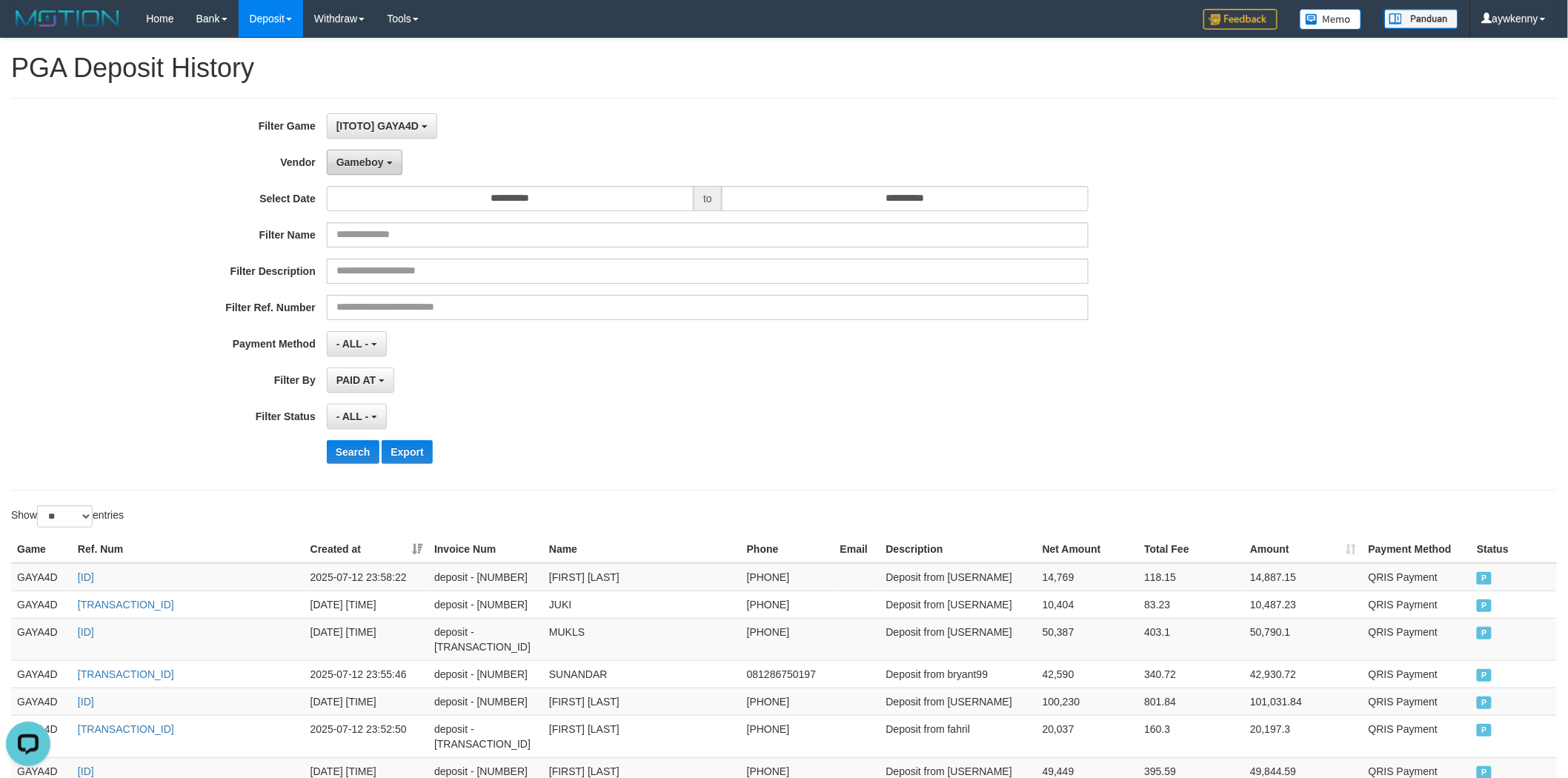 click on "Gameboy" at bounding box center [365, 162] 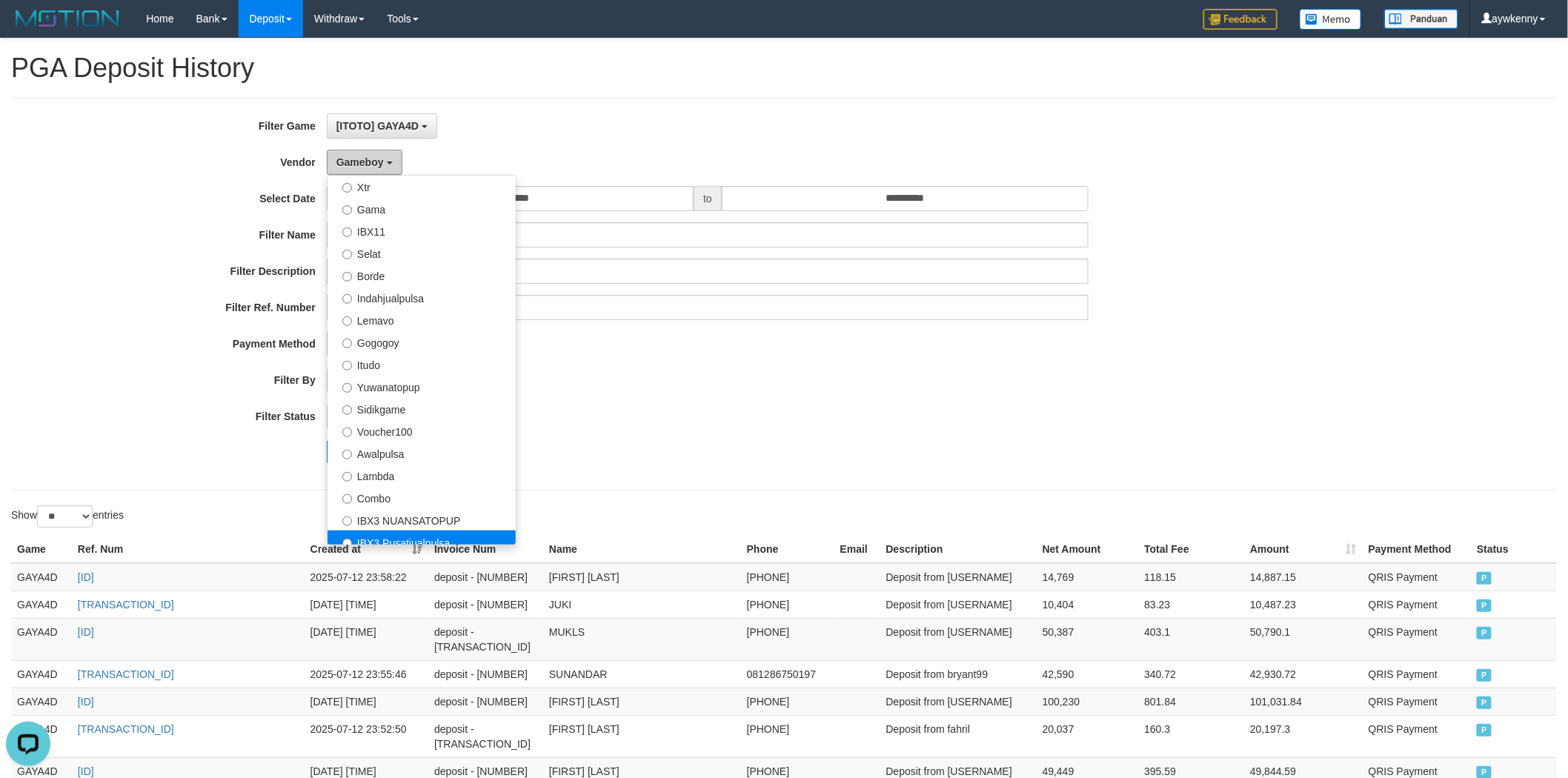 scroll, scrollTop: 507, scrollLeft: 0, axis: vertical 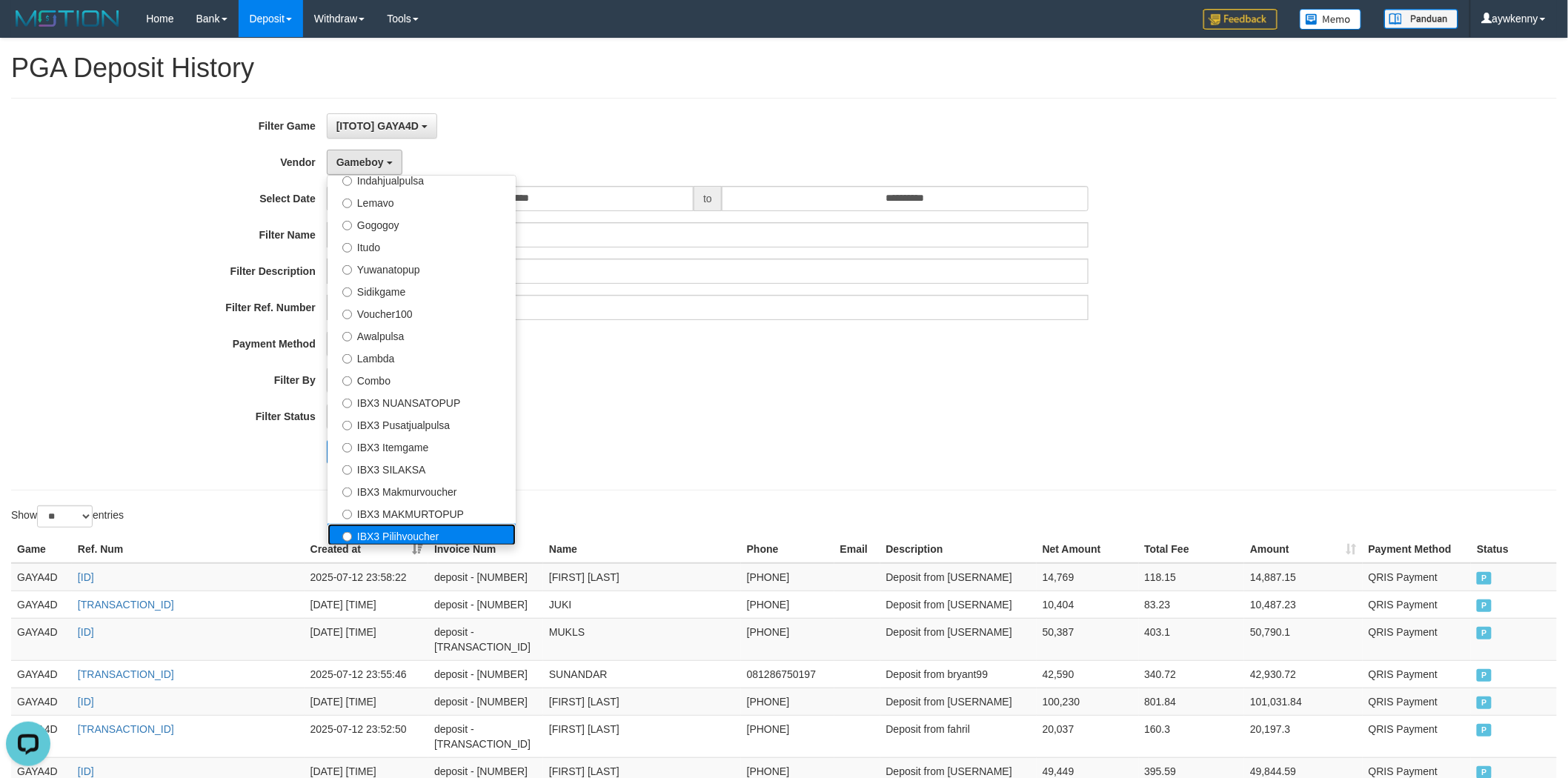 click on "IBX3 Pilihvoucher" at bounding box center (422, 535) 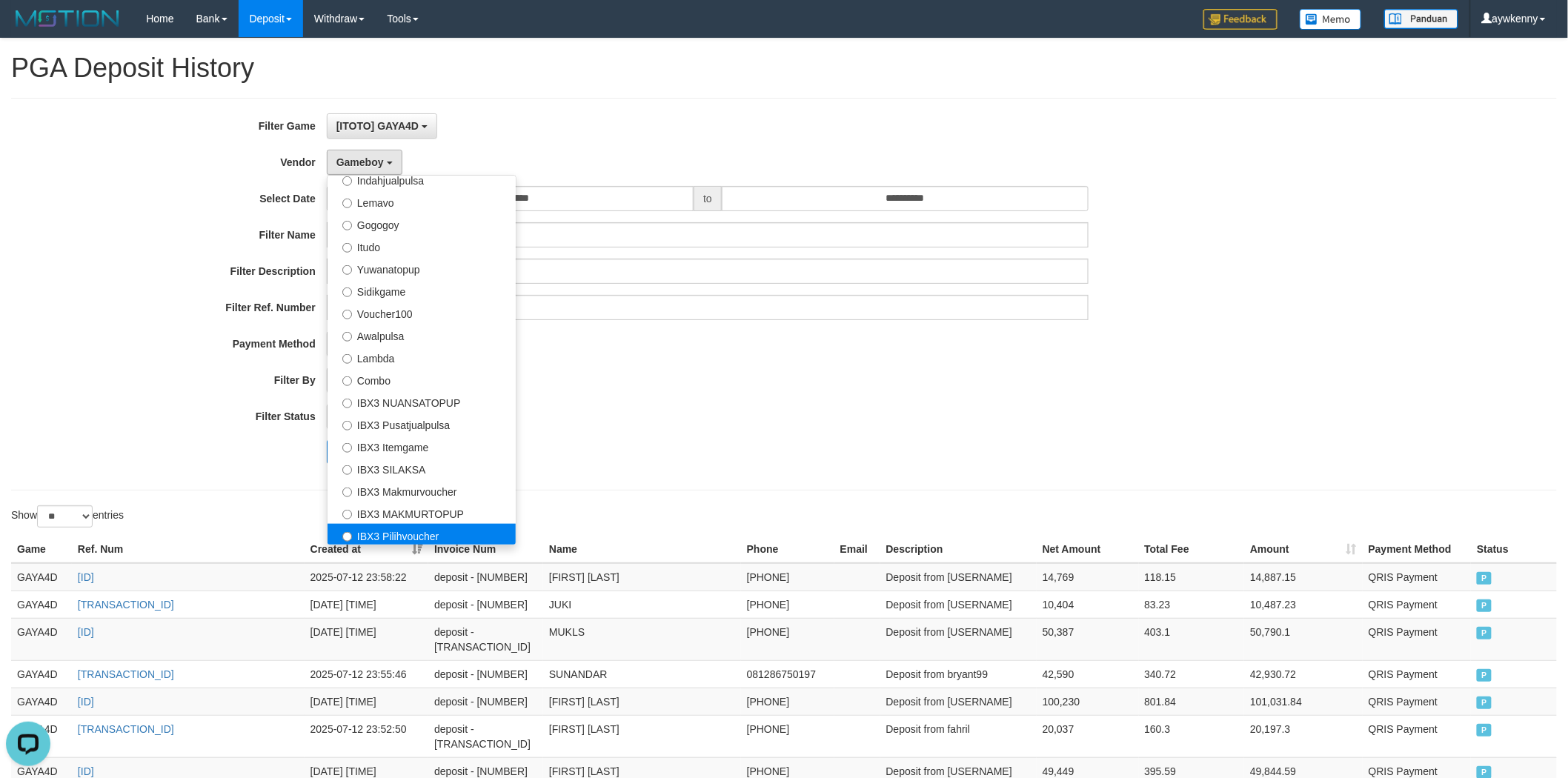 select on "**********" 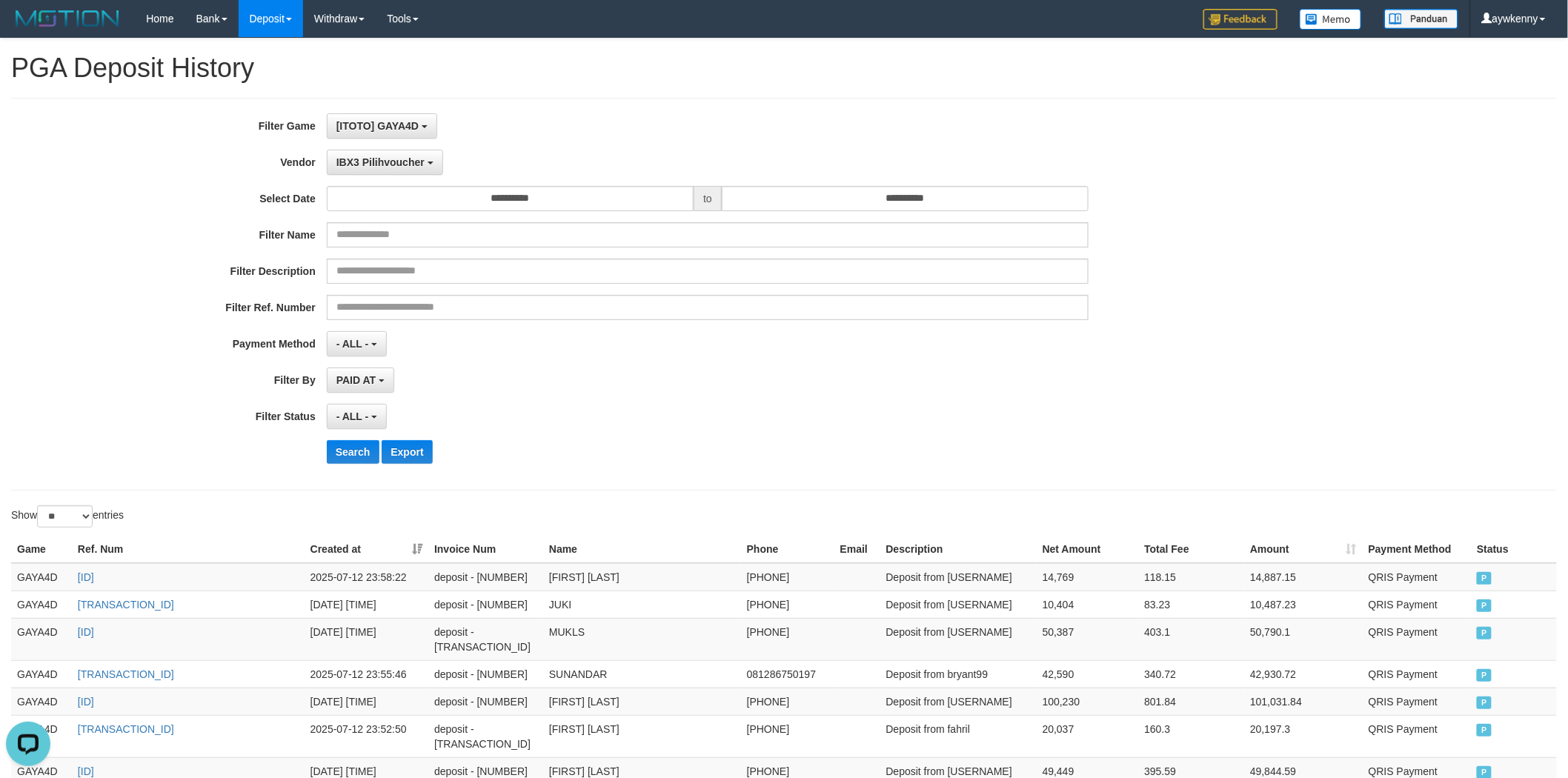 click on "**********" at bounding box center (653, 294) 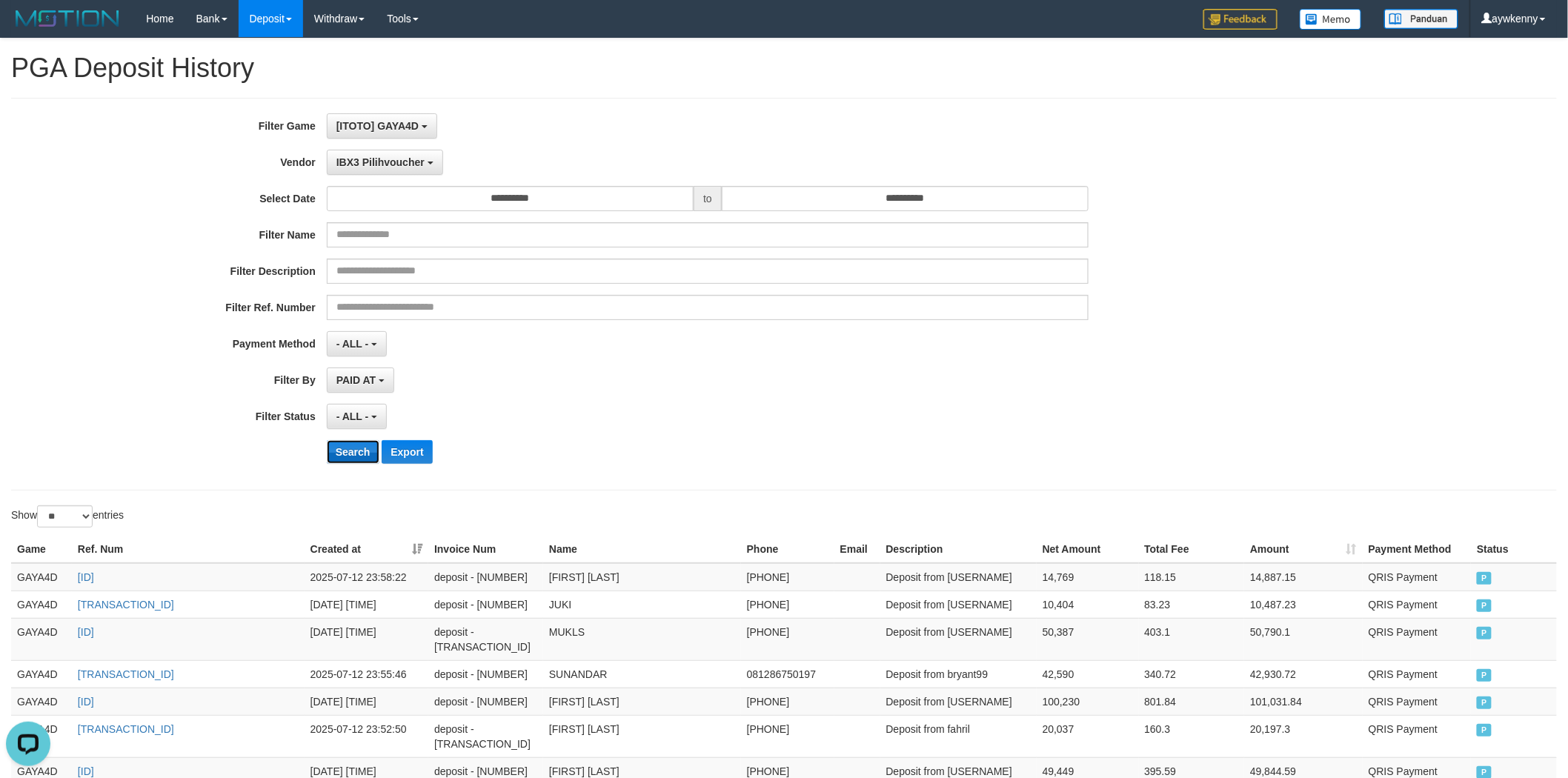 click on "Search" at bounding box center [353, 452] 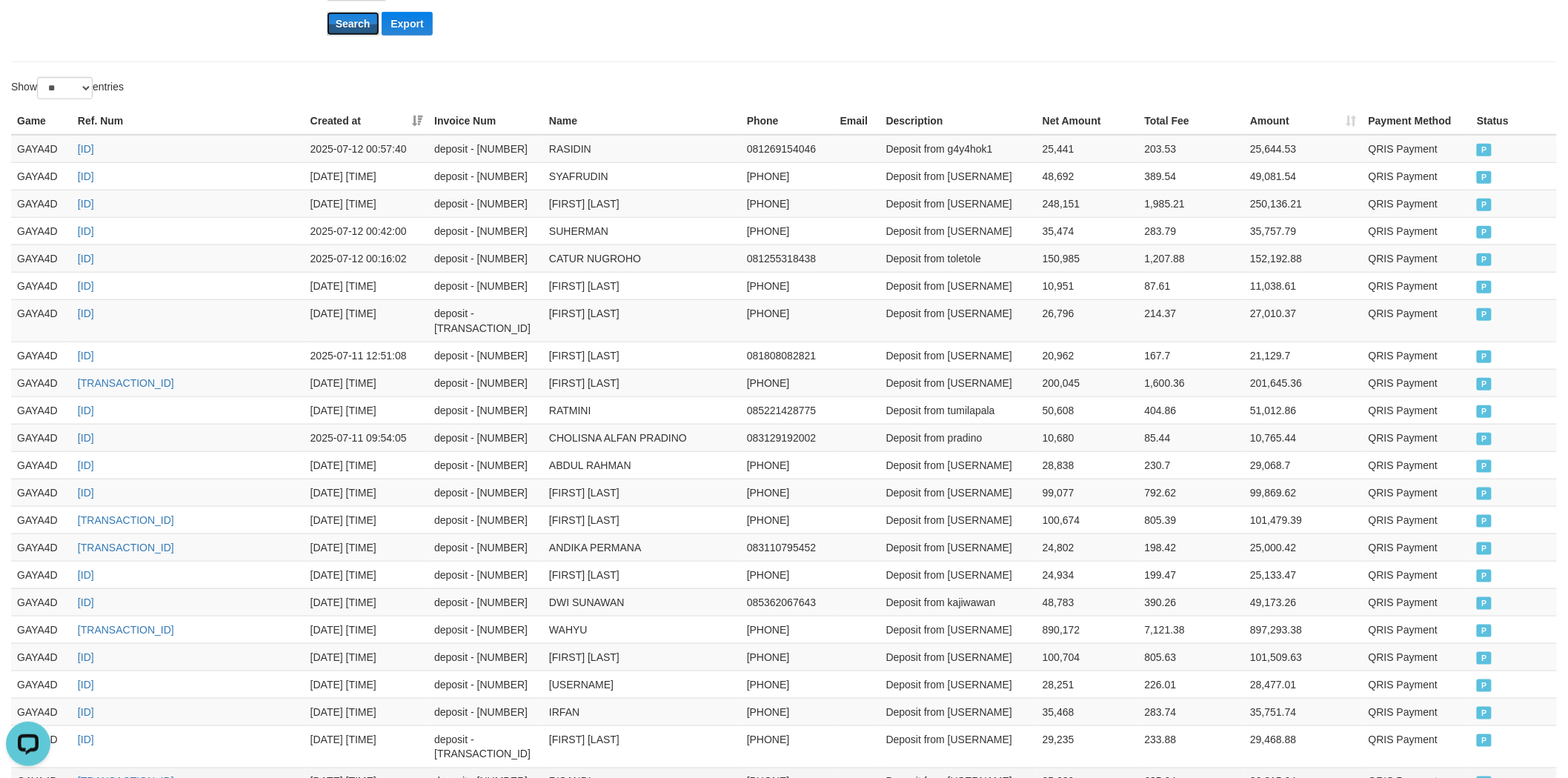 scroll, scrollTop: 619, scrollLeft: 0, axis: vertical 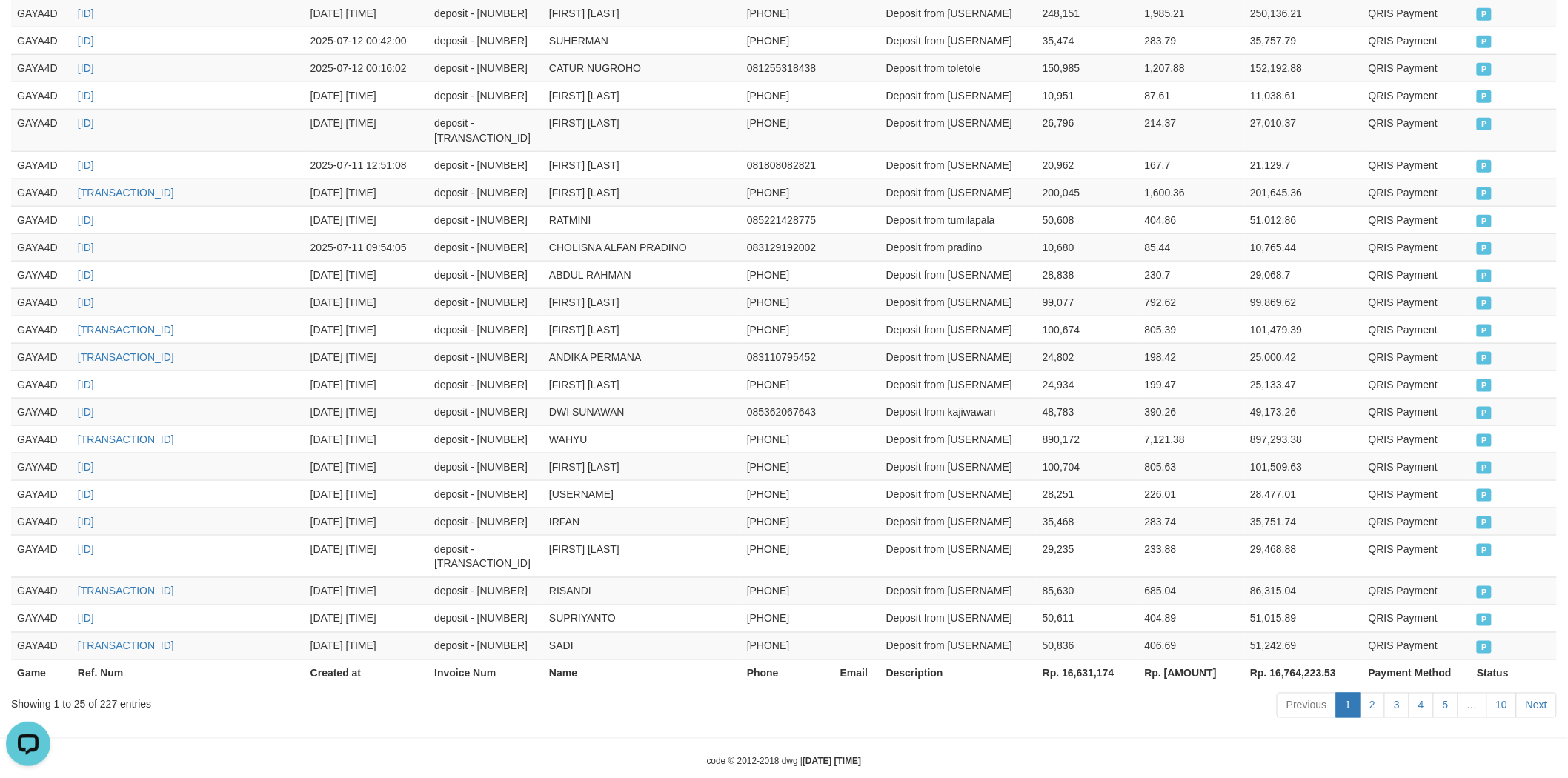 click on "Rp. 16,631,174" at bounding box center (1088, 673) 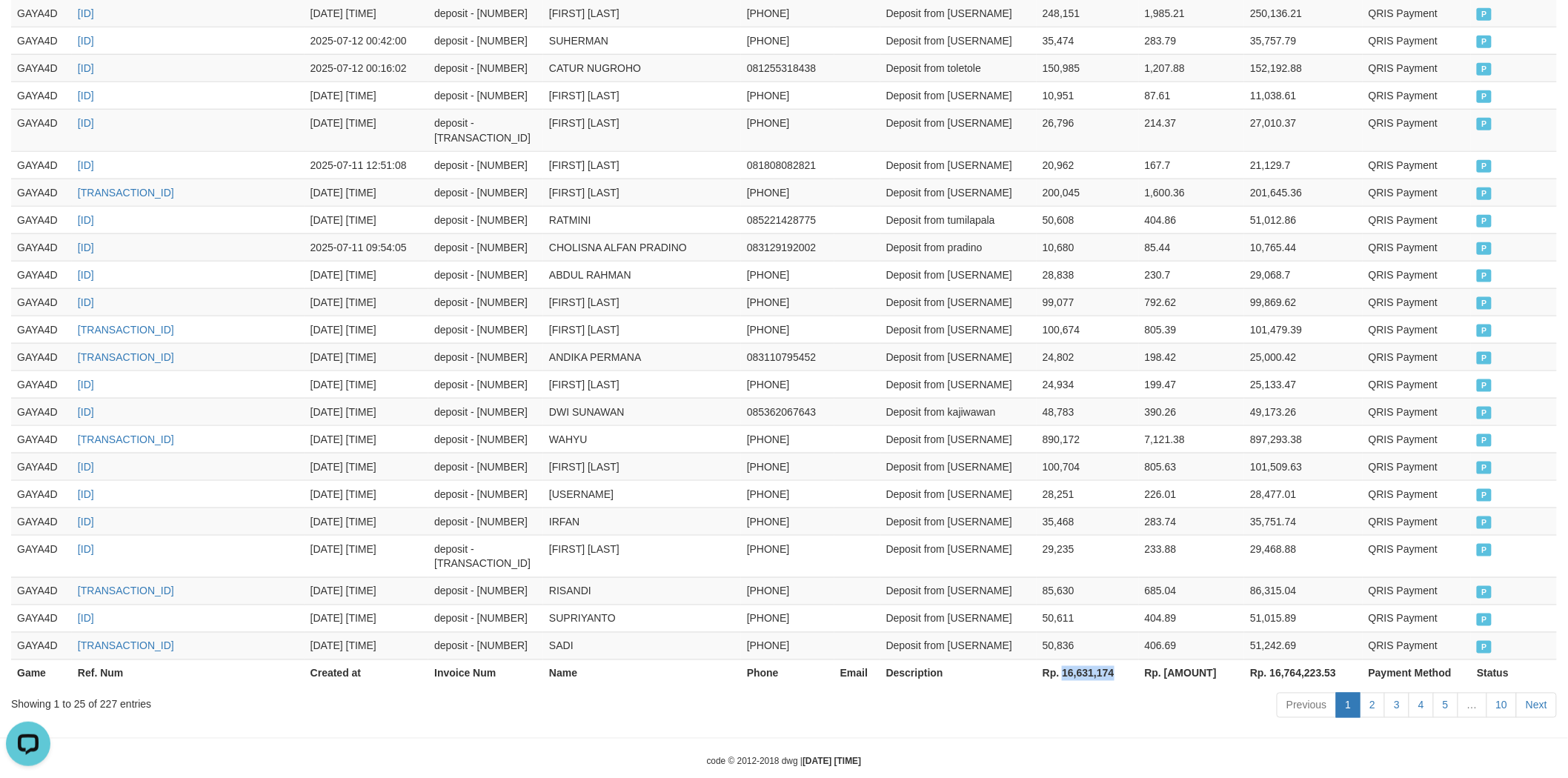 click on "Rp. 16,631,174" at bounding box center [1088, 673] 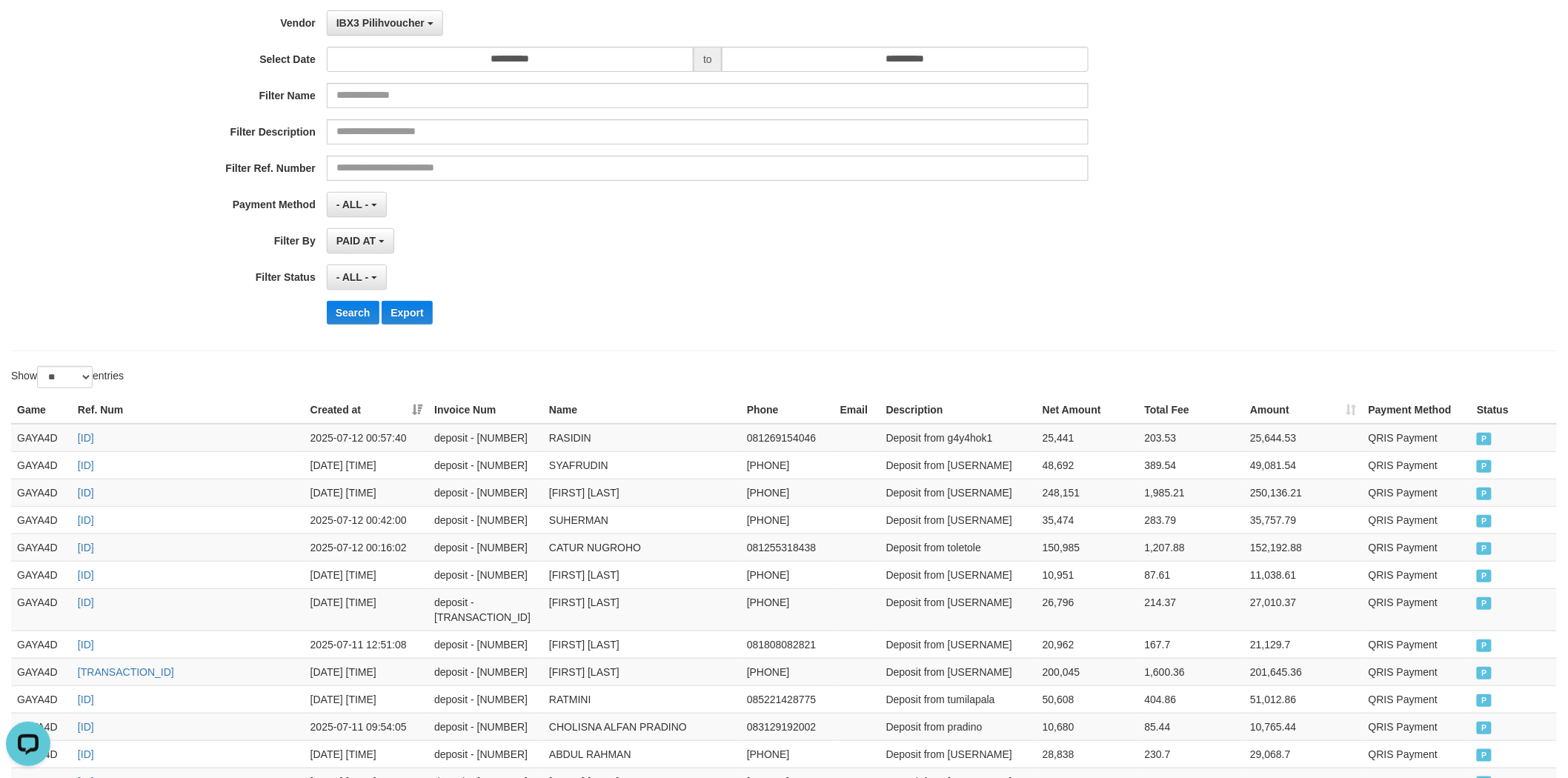 scroll, scrollTop: 0, scrollLeft: 0, axis: both 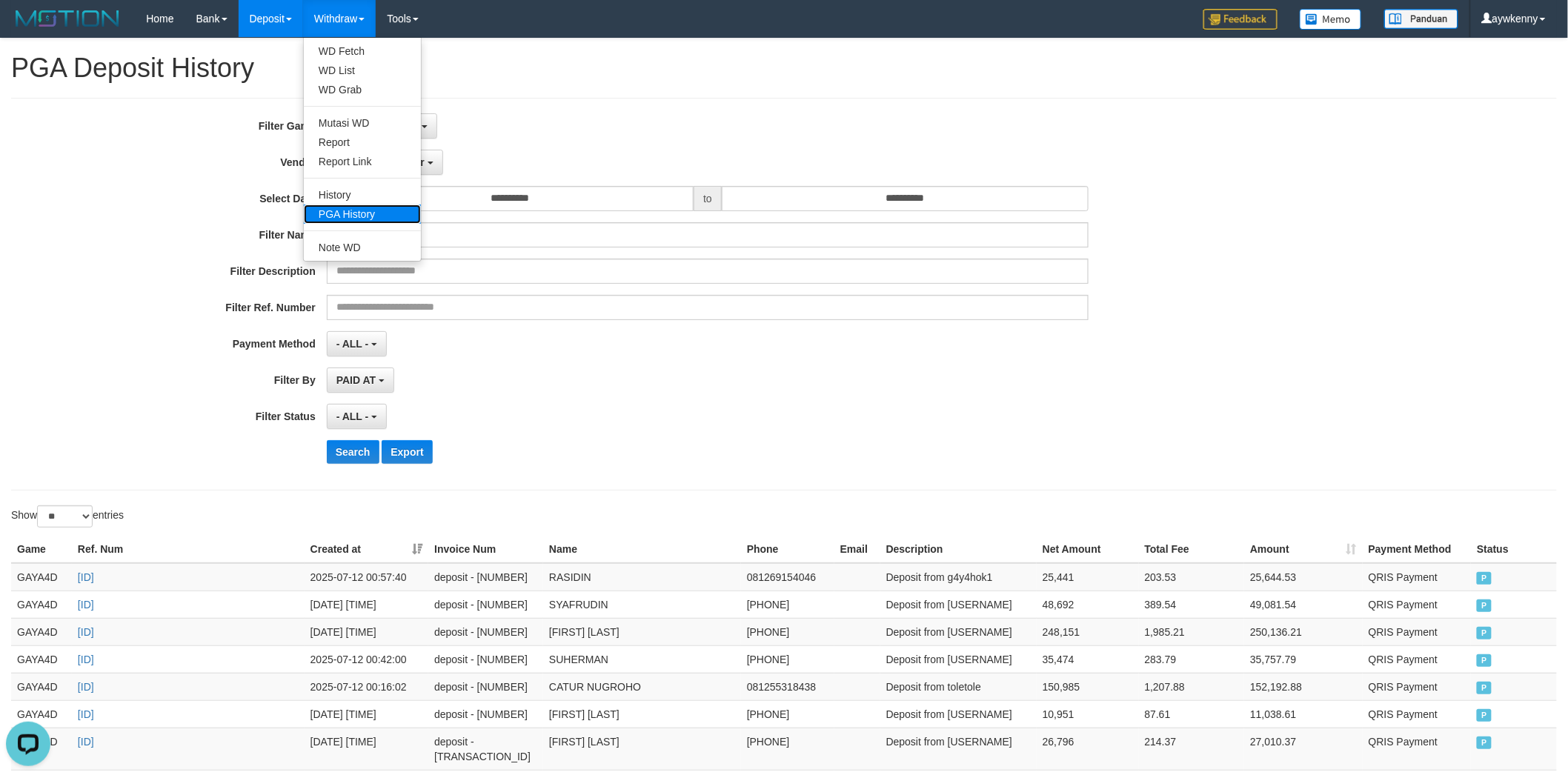 click on "PGA History" at bounding box center [362, 214] 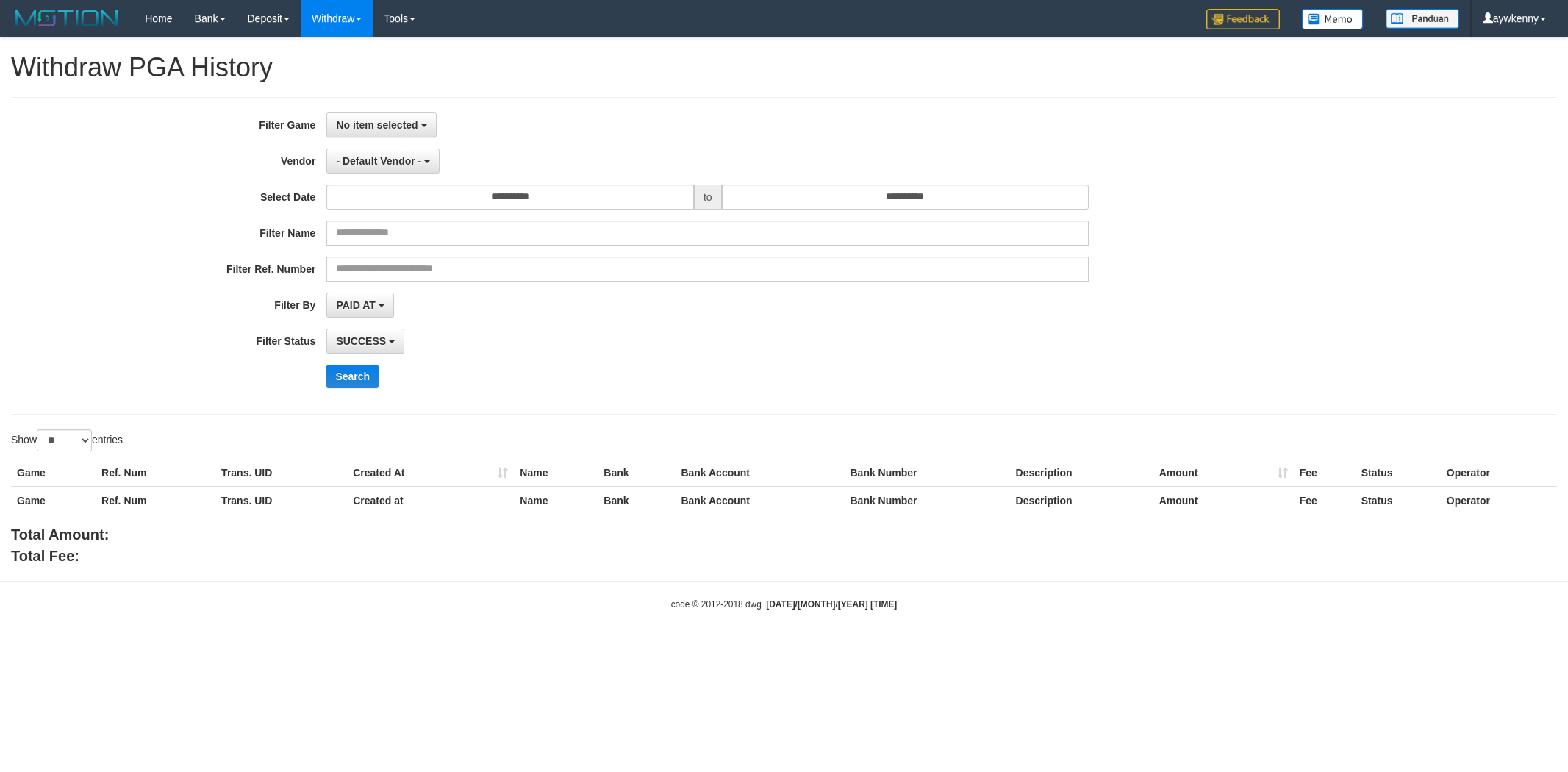 select 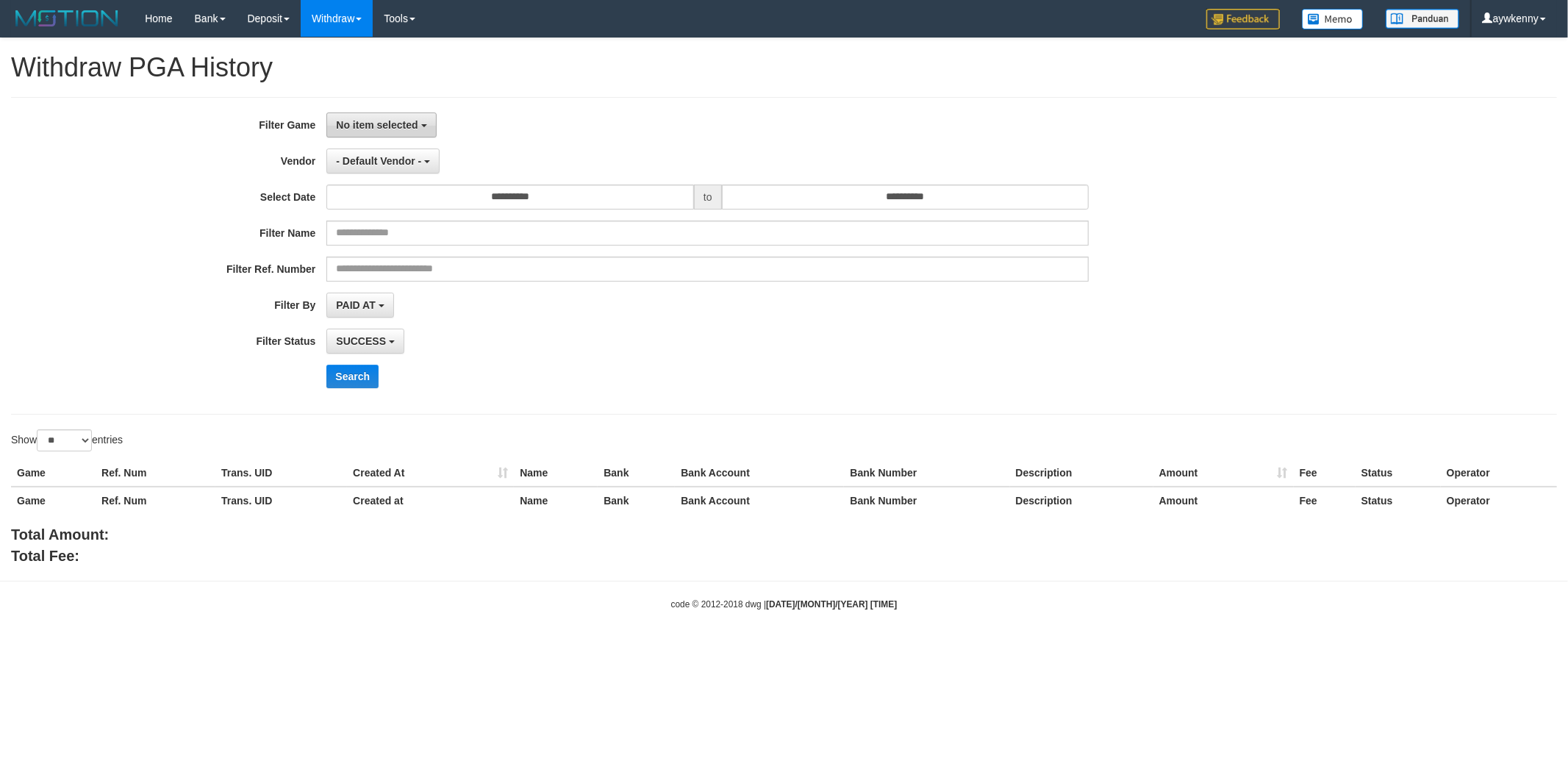 drag, startPoint x: 379, startPoint y: 121, endPoint x: 415, endPoint y: 201, distance: 87.7268 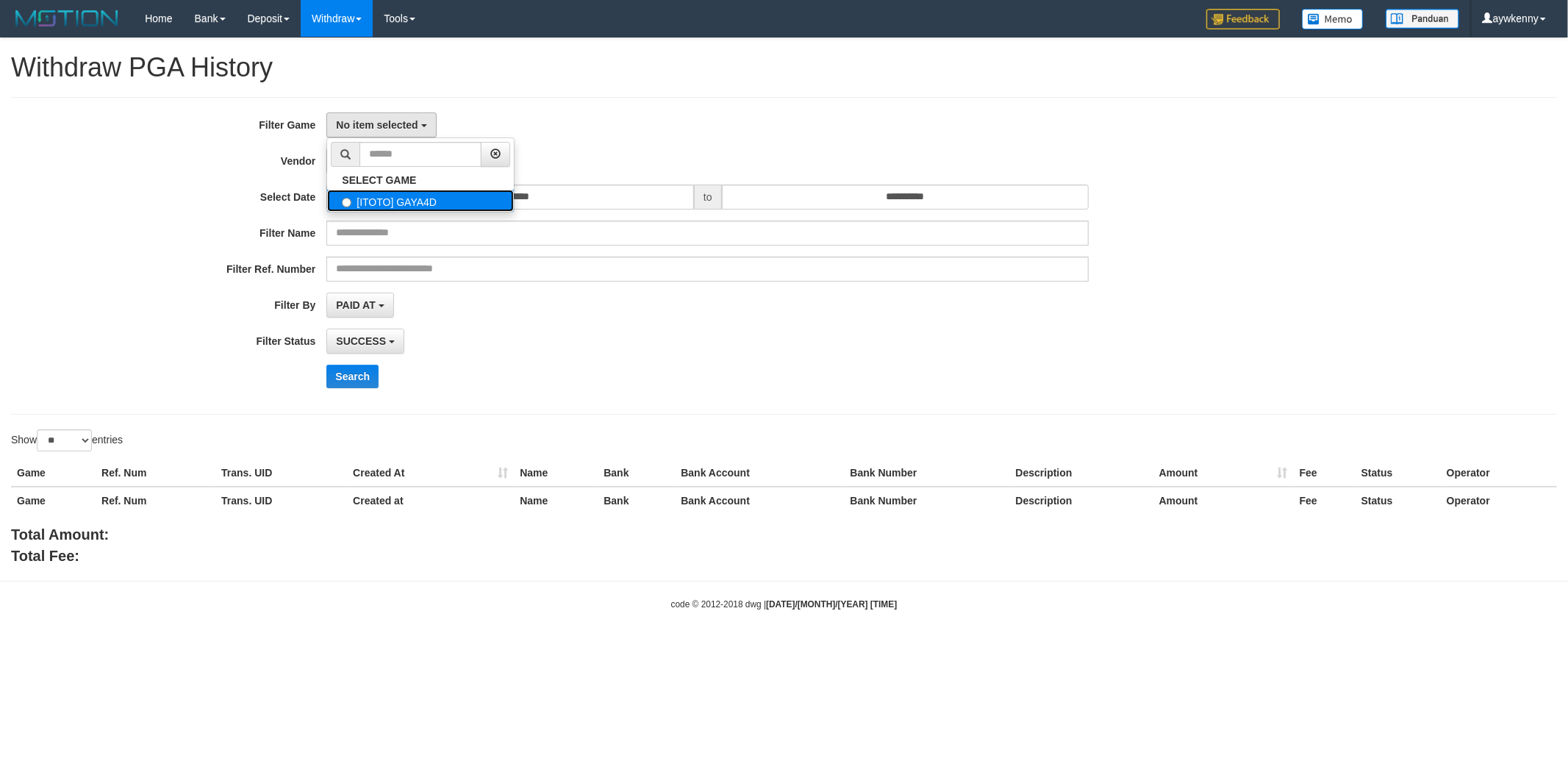 click on "[ITOTO] GAYA4D" at bounding box center [420, 201] 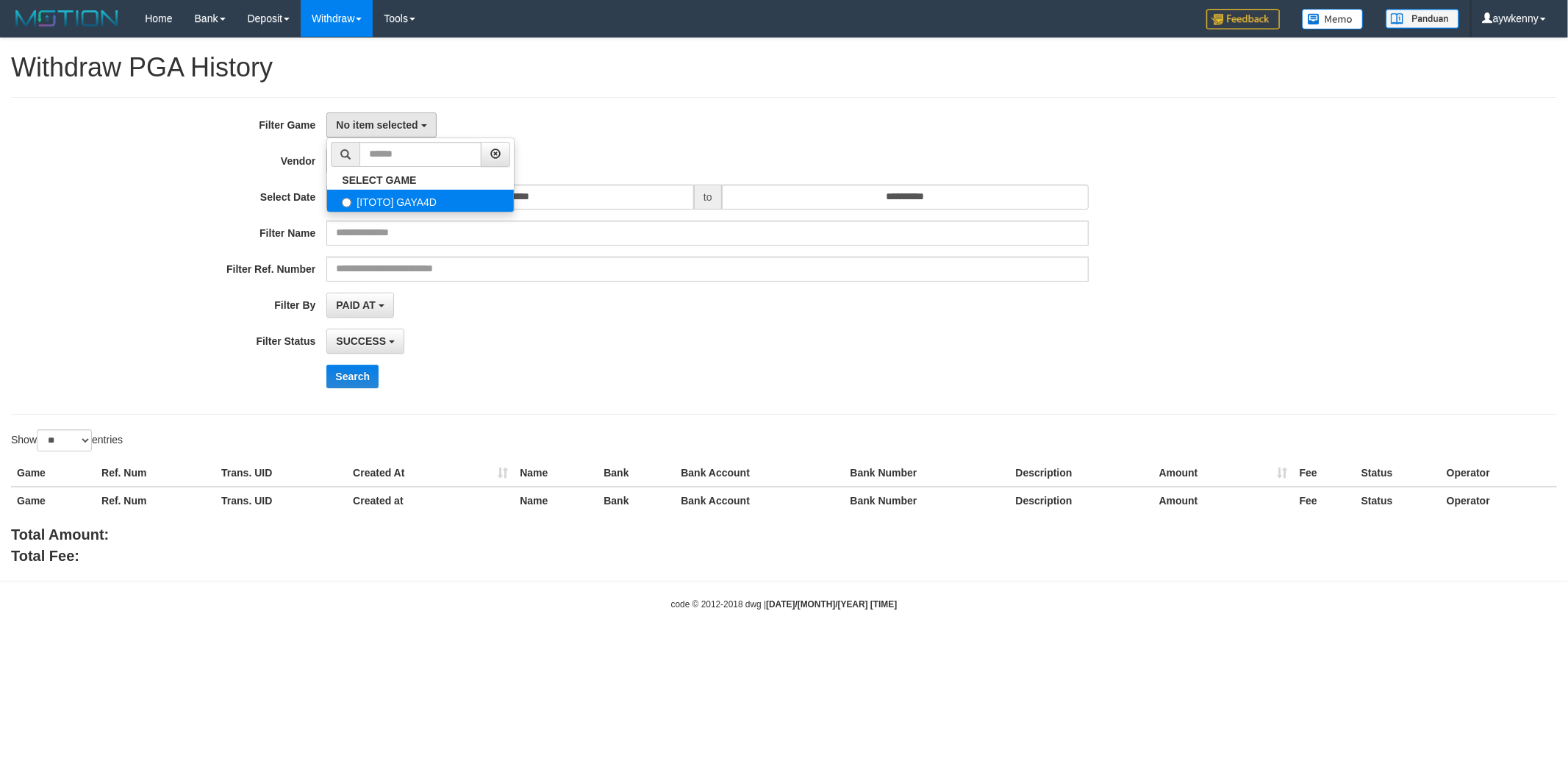 select on "****" 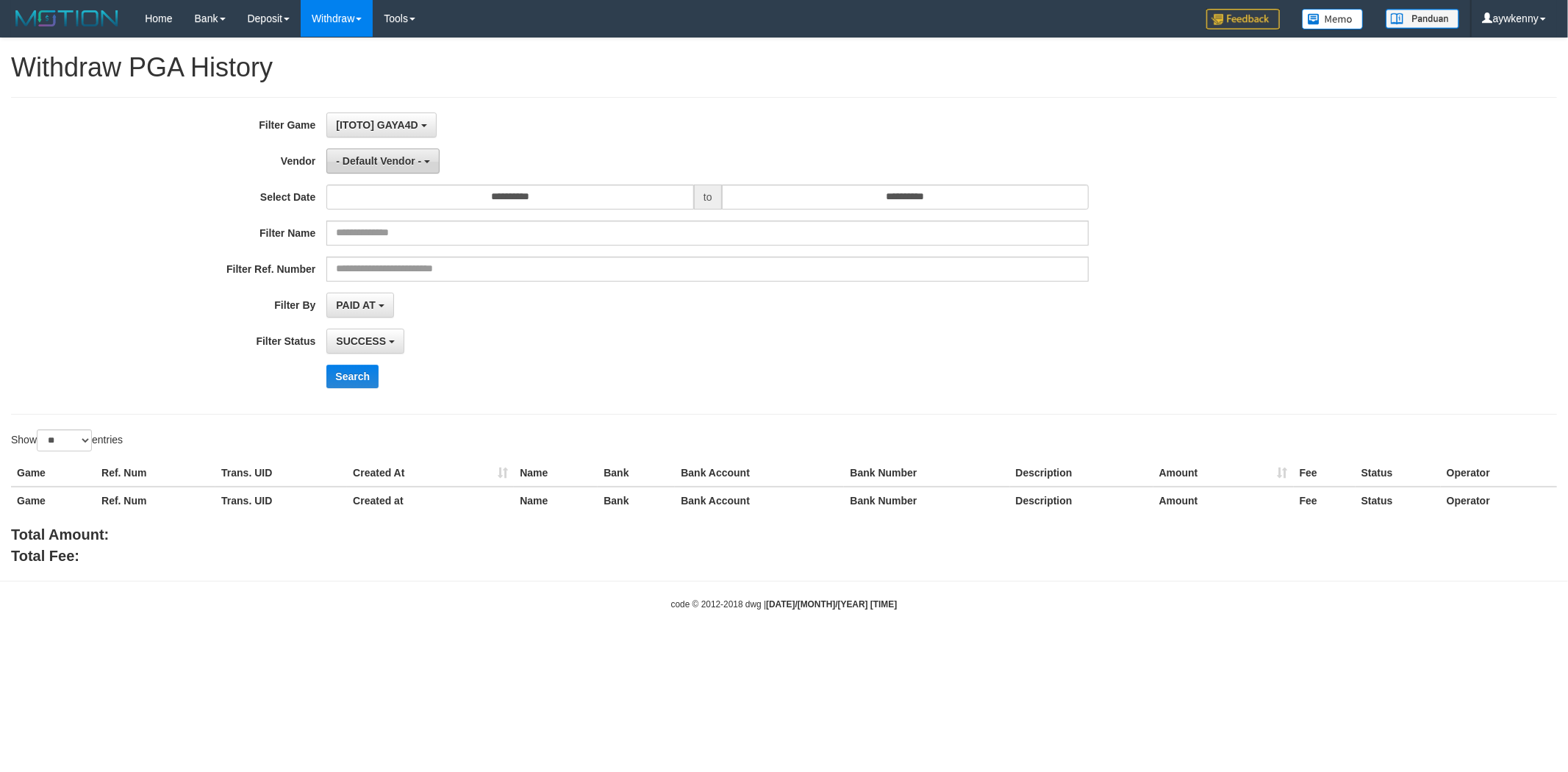 click on "- Default Vendor -" at bounding box center [379, 161] 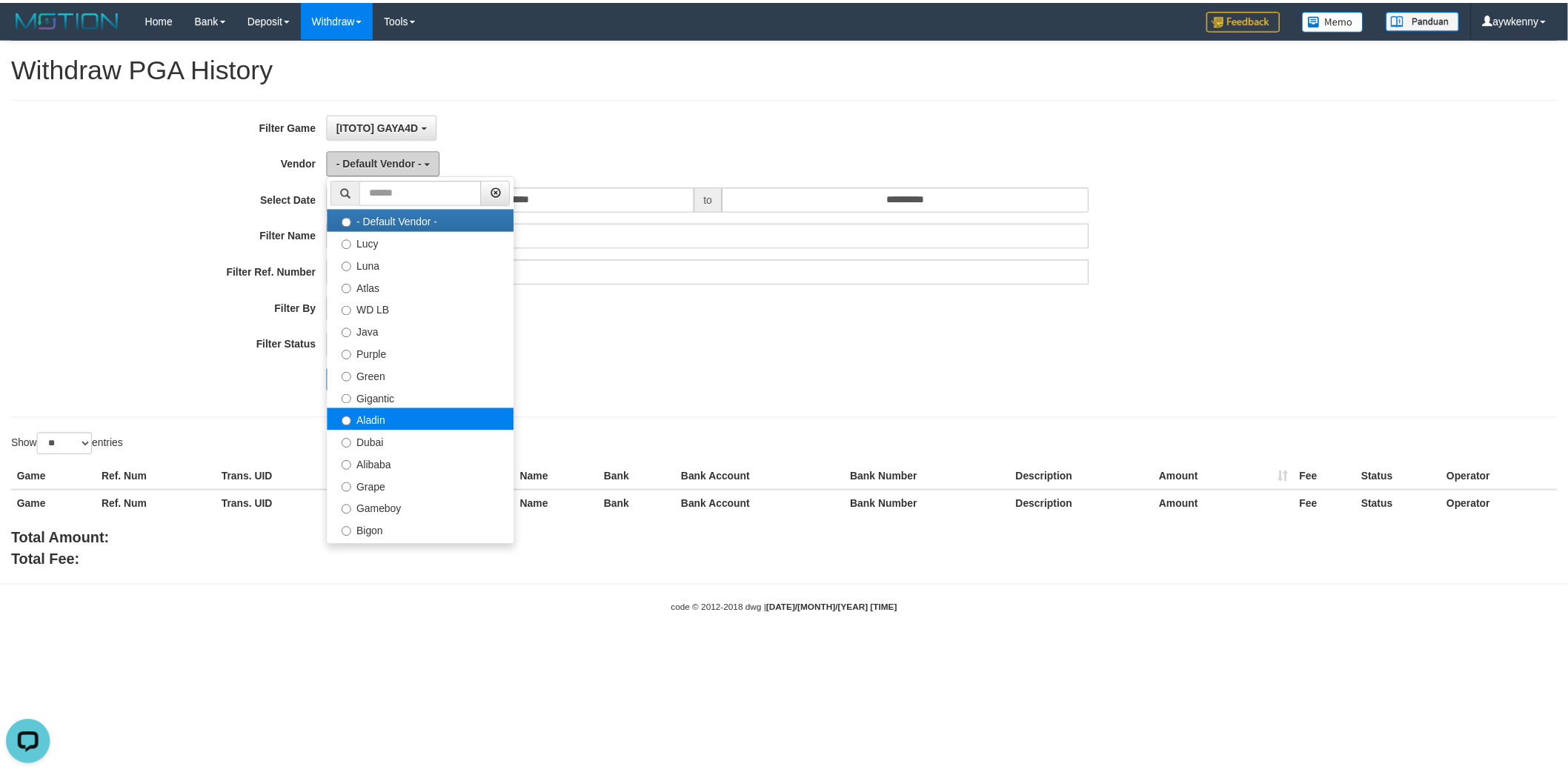 scroll, scrollTop: 0, scrollLeft: 0, axis: both 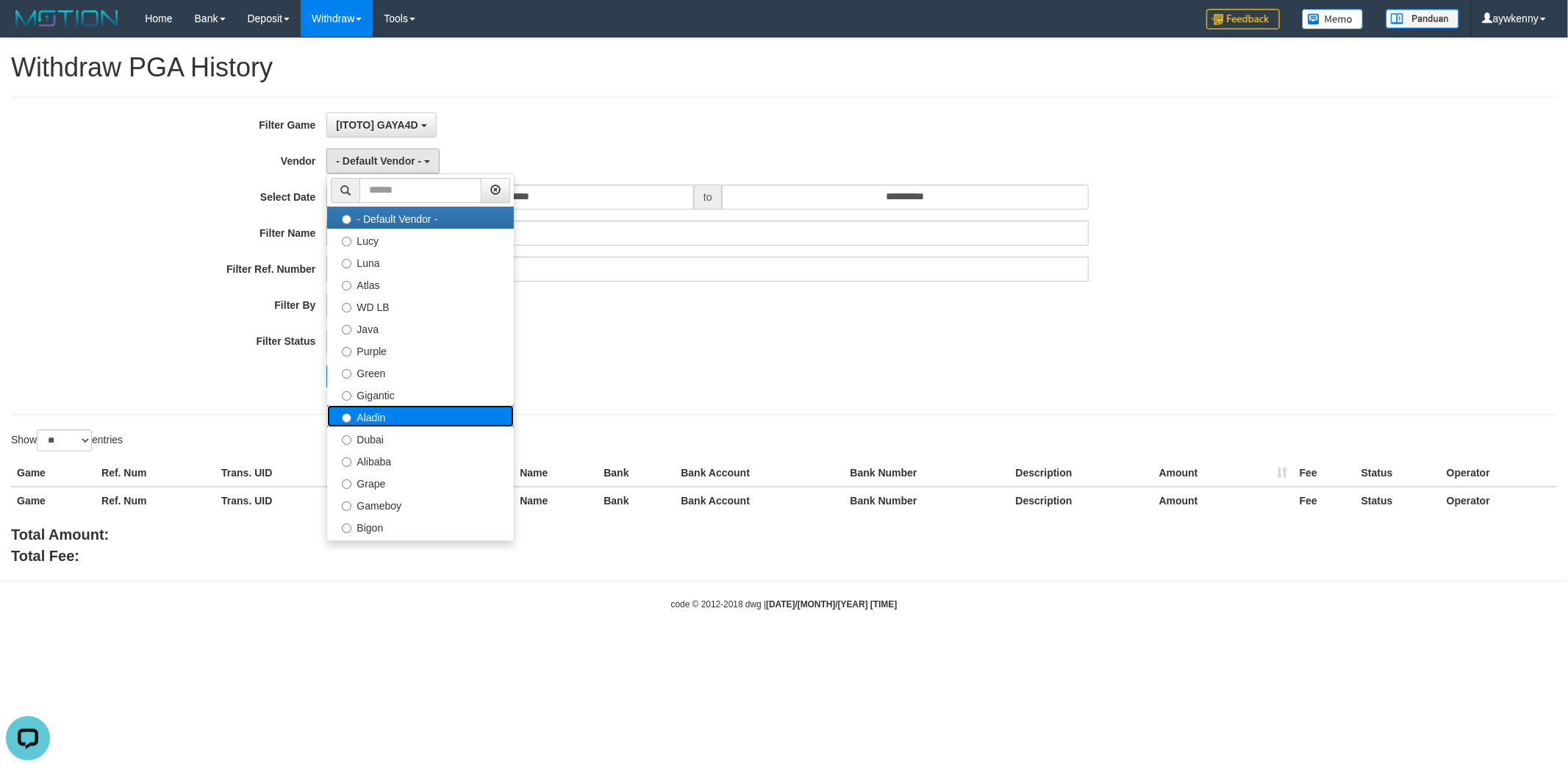 click on "Aladin" at bounding box center [420, 416] 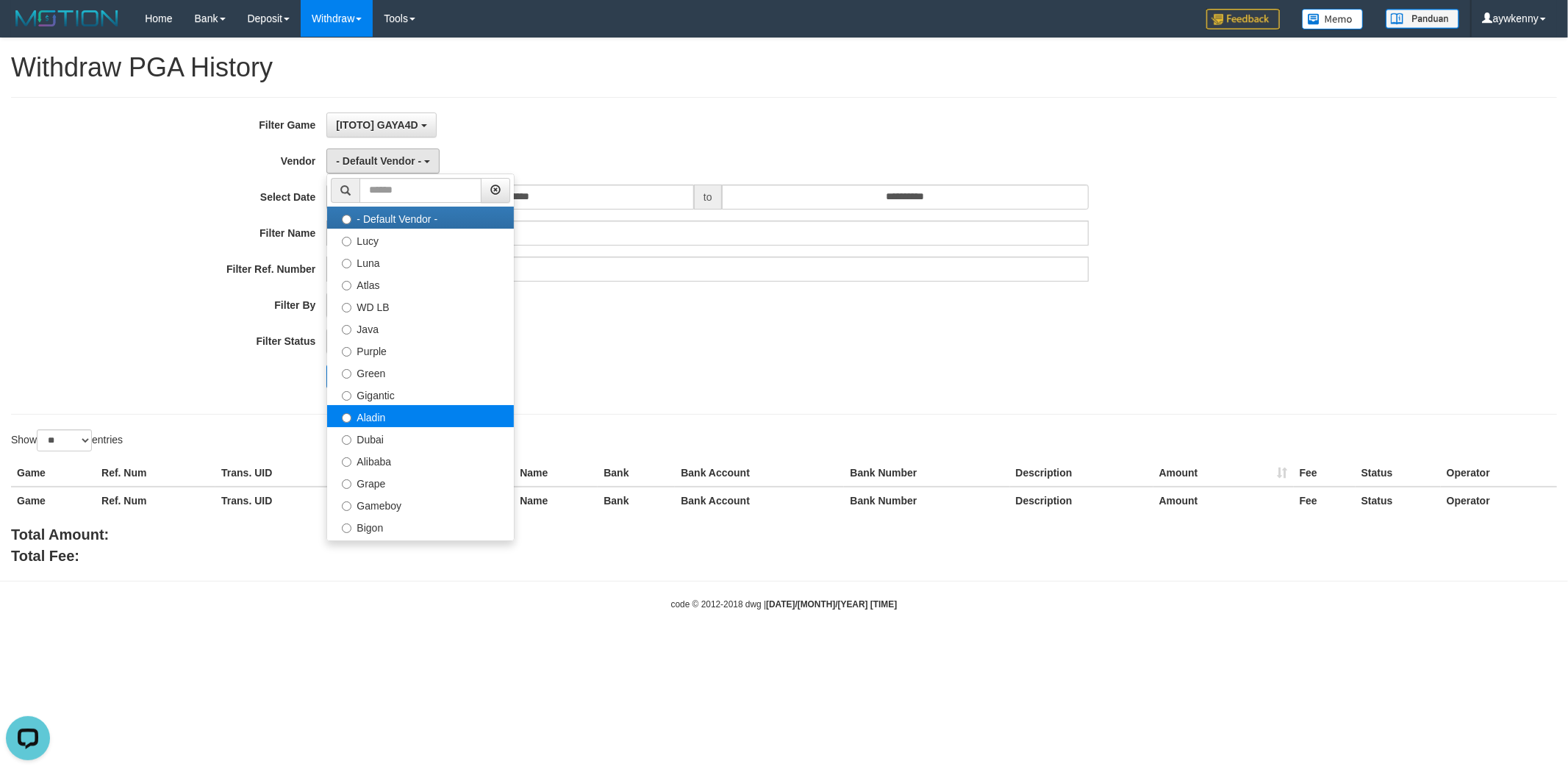select on "**********" 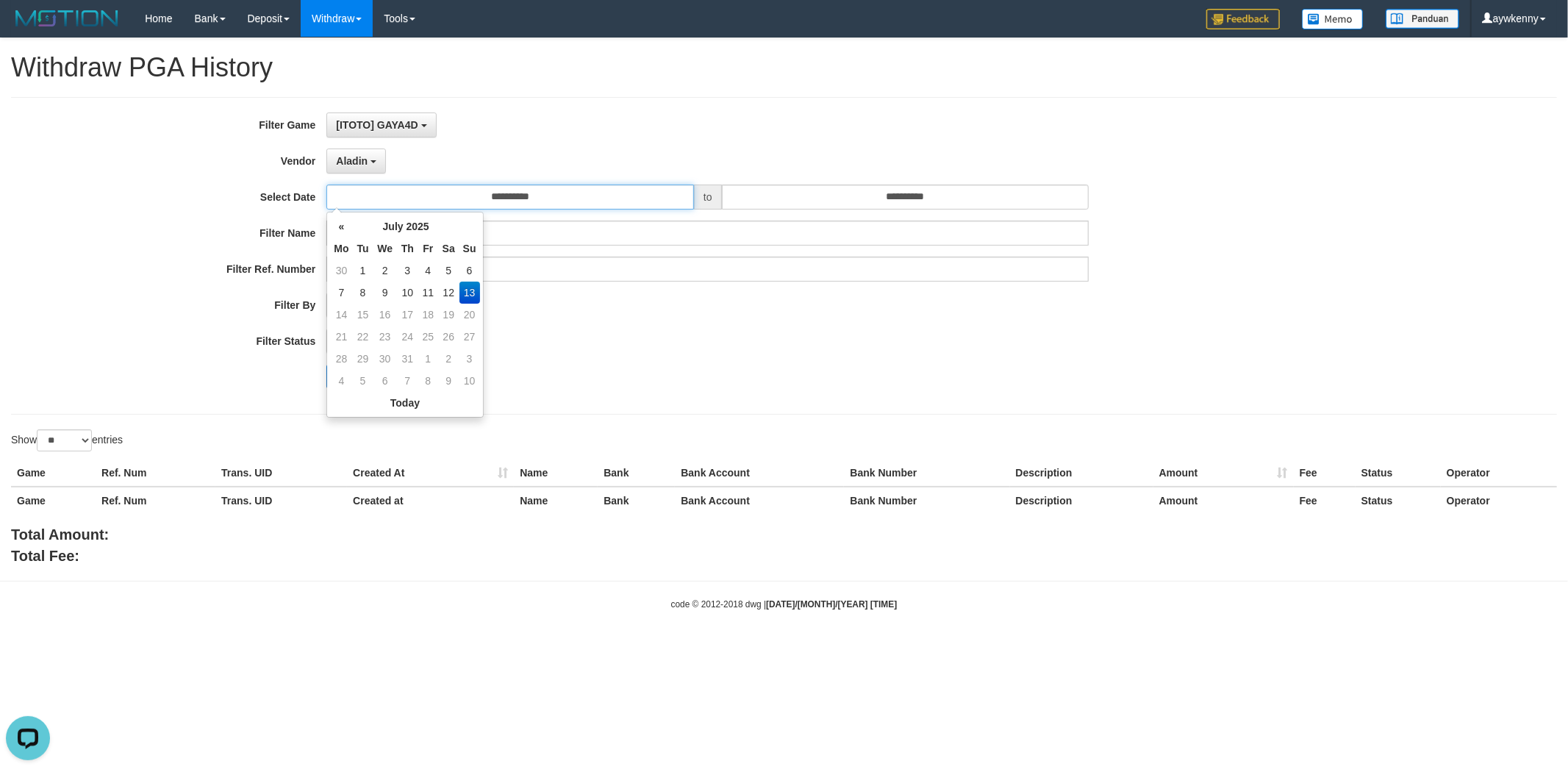 click on "**********" at bounding box center [510, 197] 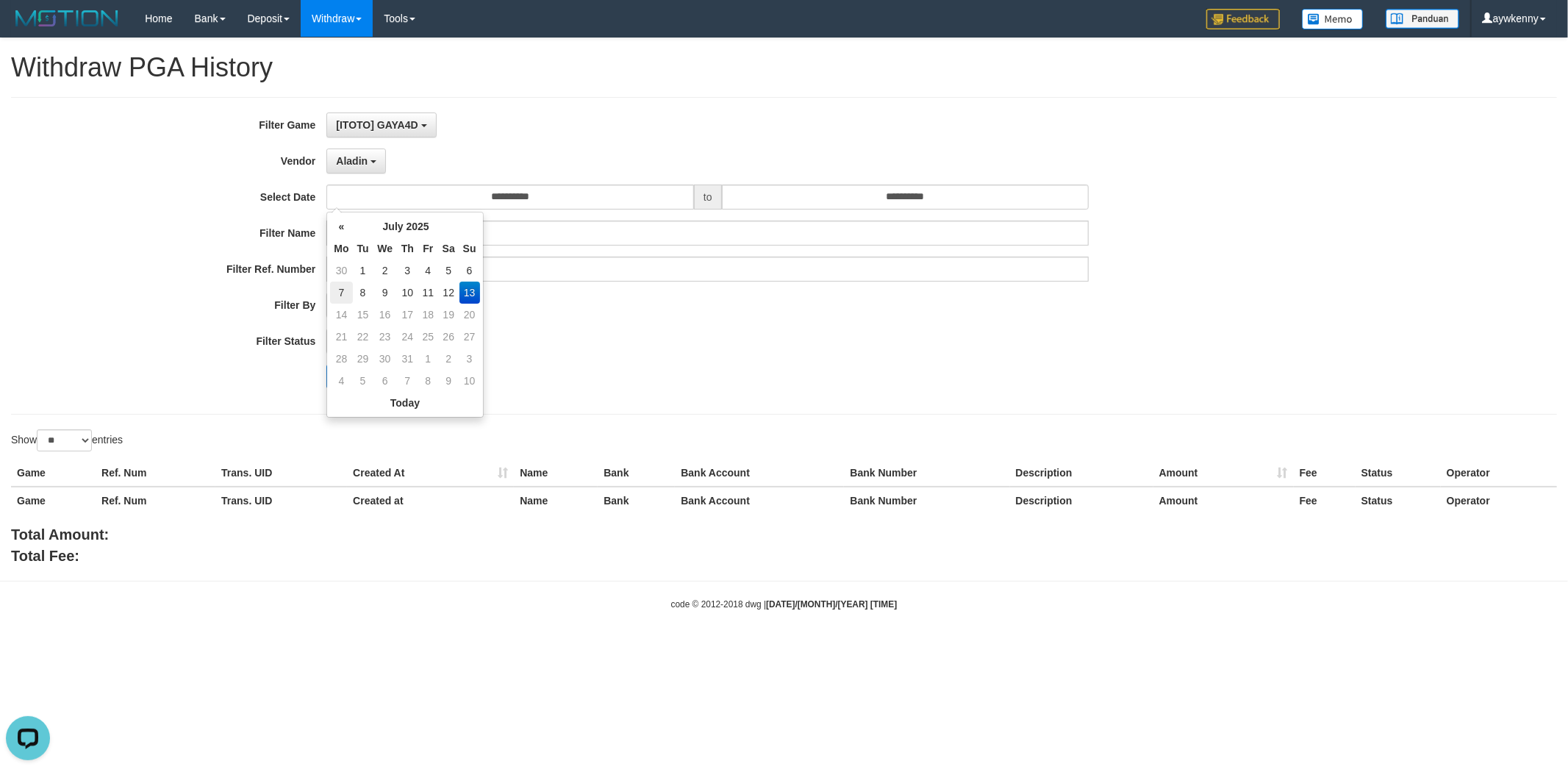 drag, startPoint x: 343, startPoint y: 285, endPoint x: 730, endPoint y: 225, distance: 391.62354 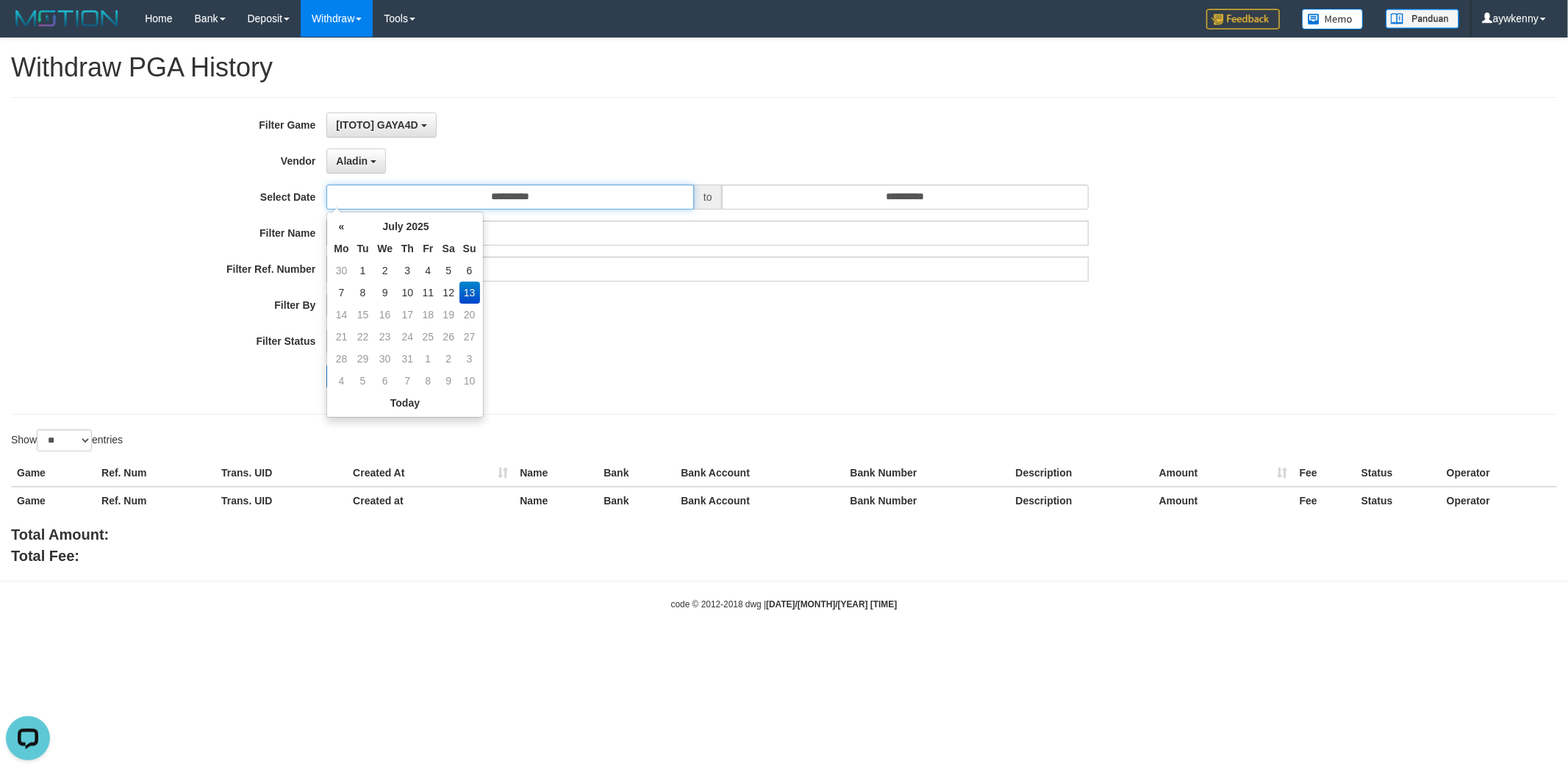 type on "**********" 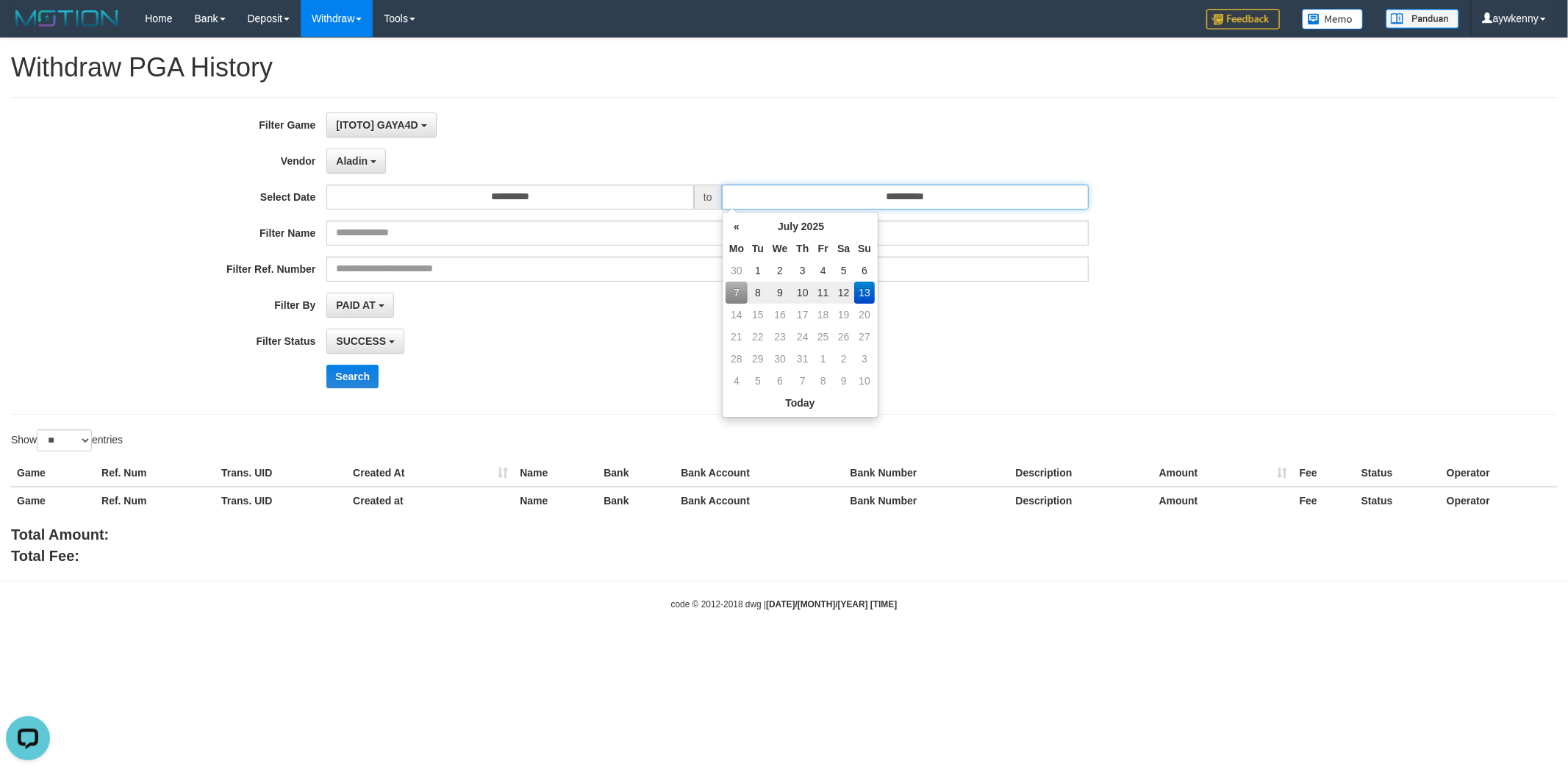 drag, startPoint x: 866, startPoint y: 201, endPoint x: 887, endPoint y: 281, distance: 82.71034 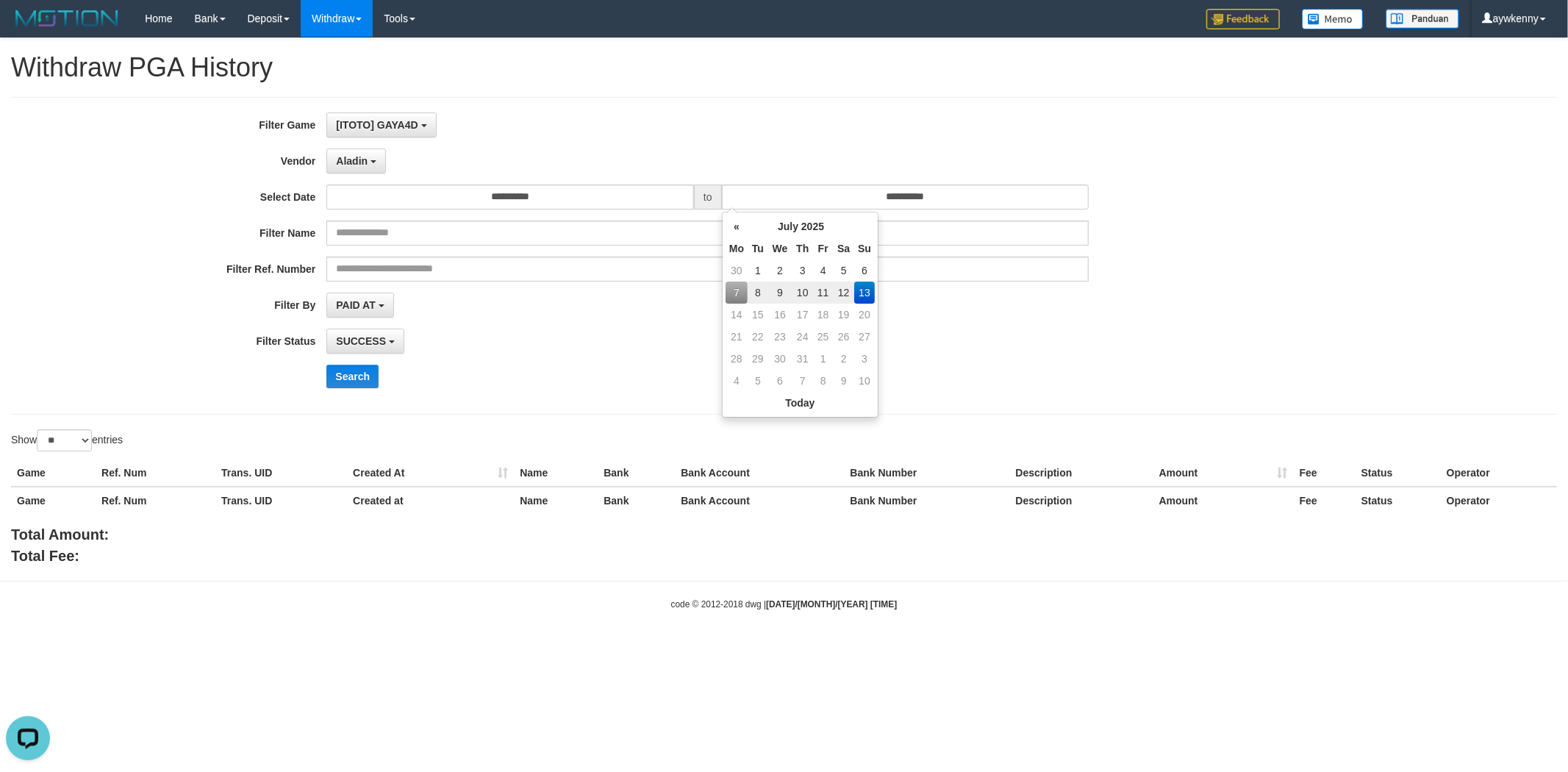 click on "12" at bounding box center (843, 293) 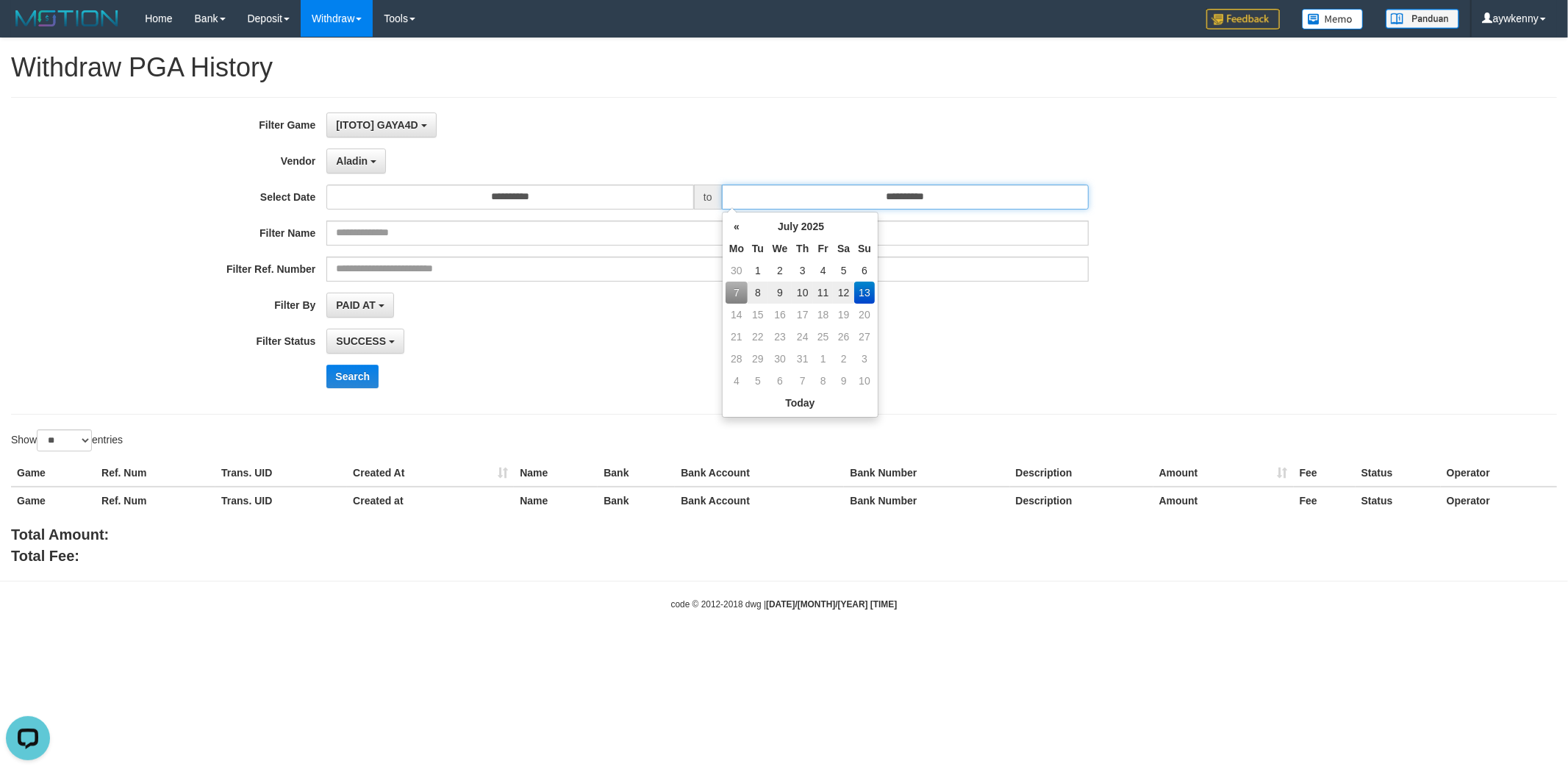 type on "**********" 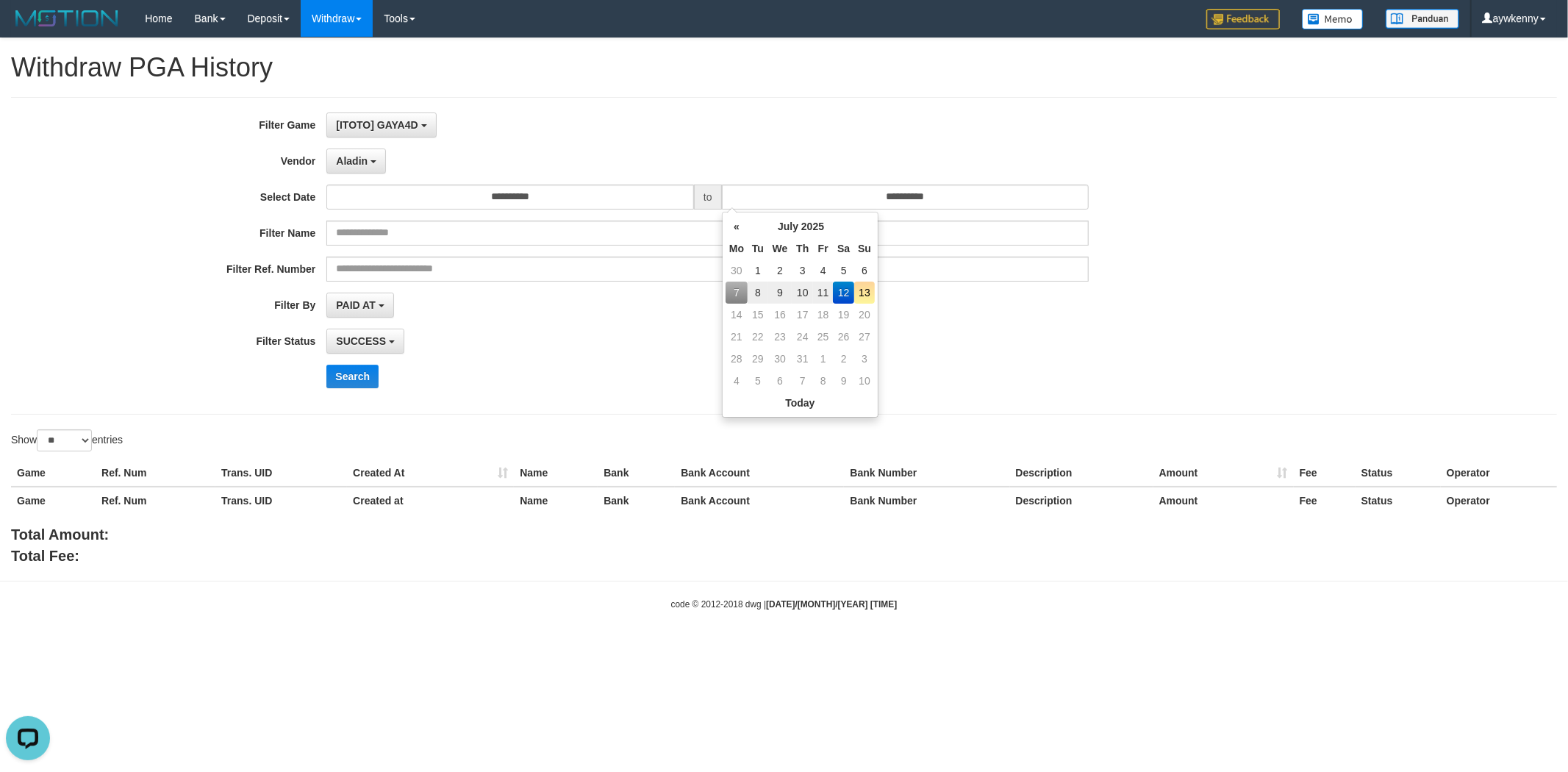drag, startPoint x: 585, startPoint y: 349, endPoint x: 412, endPoint y: 340, distance: 173.23395 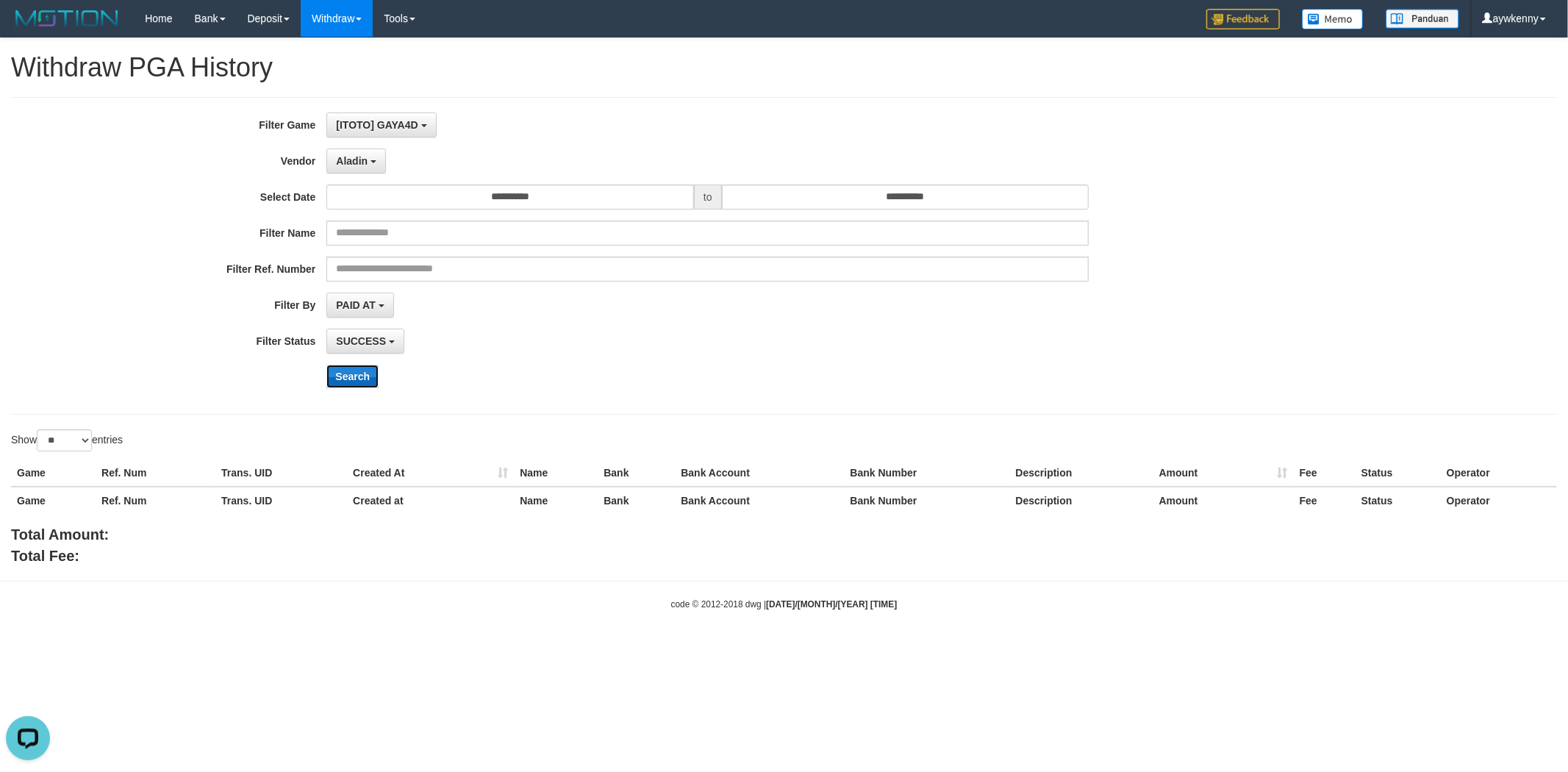 click on "Search" at bounding box center [352, 376] 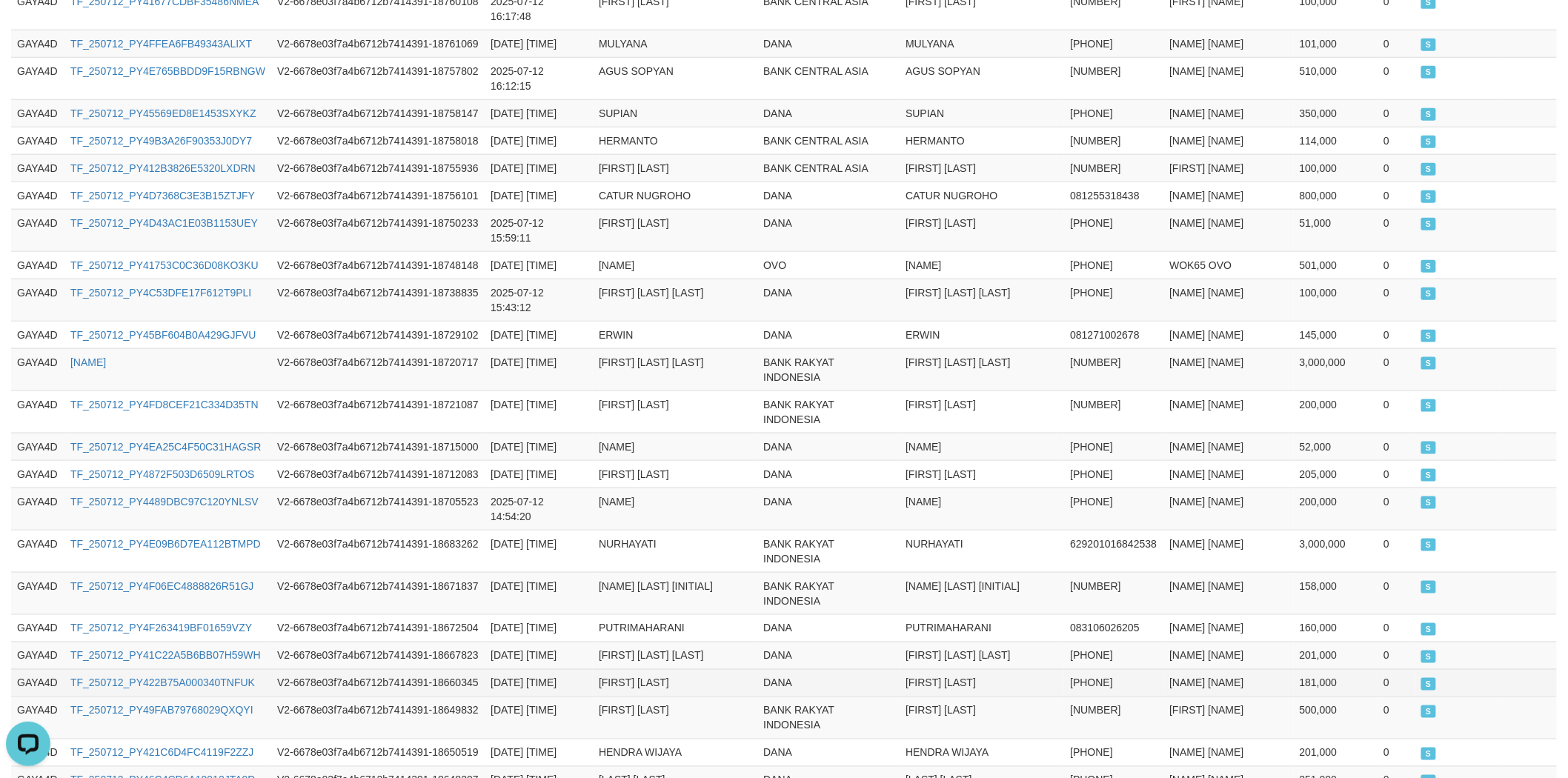 scroll, scrollTop: 914, scrollLeft: 0, axis: vertical 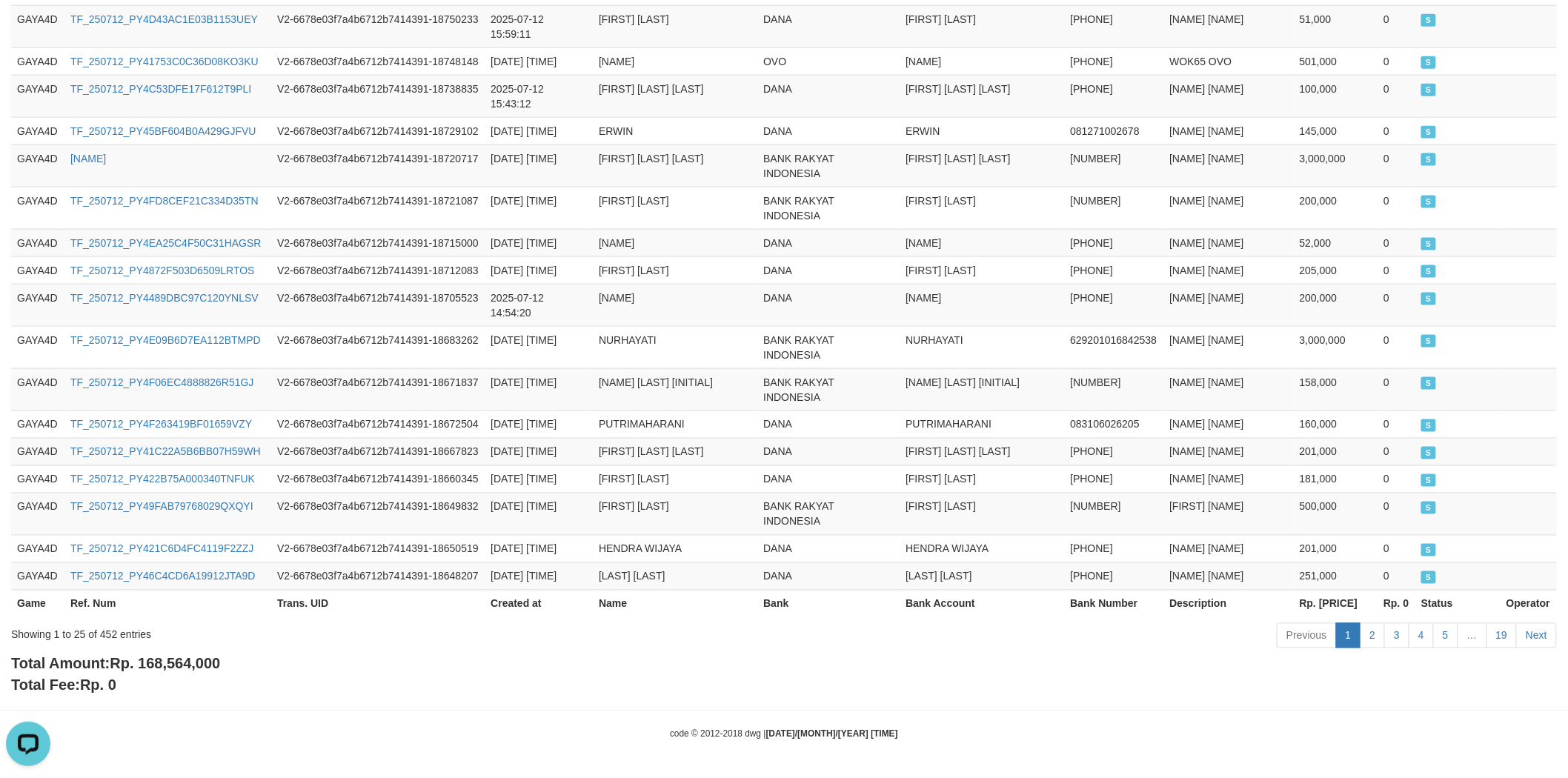 click on "Rp. 168,564,000" at bounding box center [165, 664] 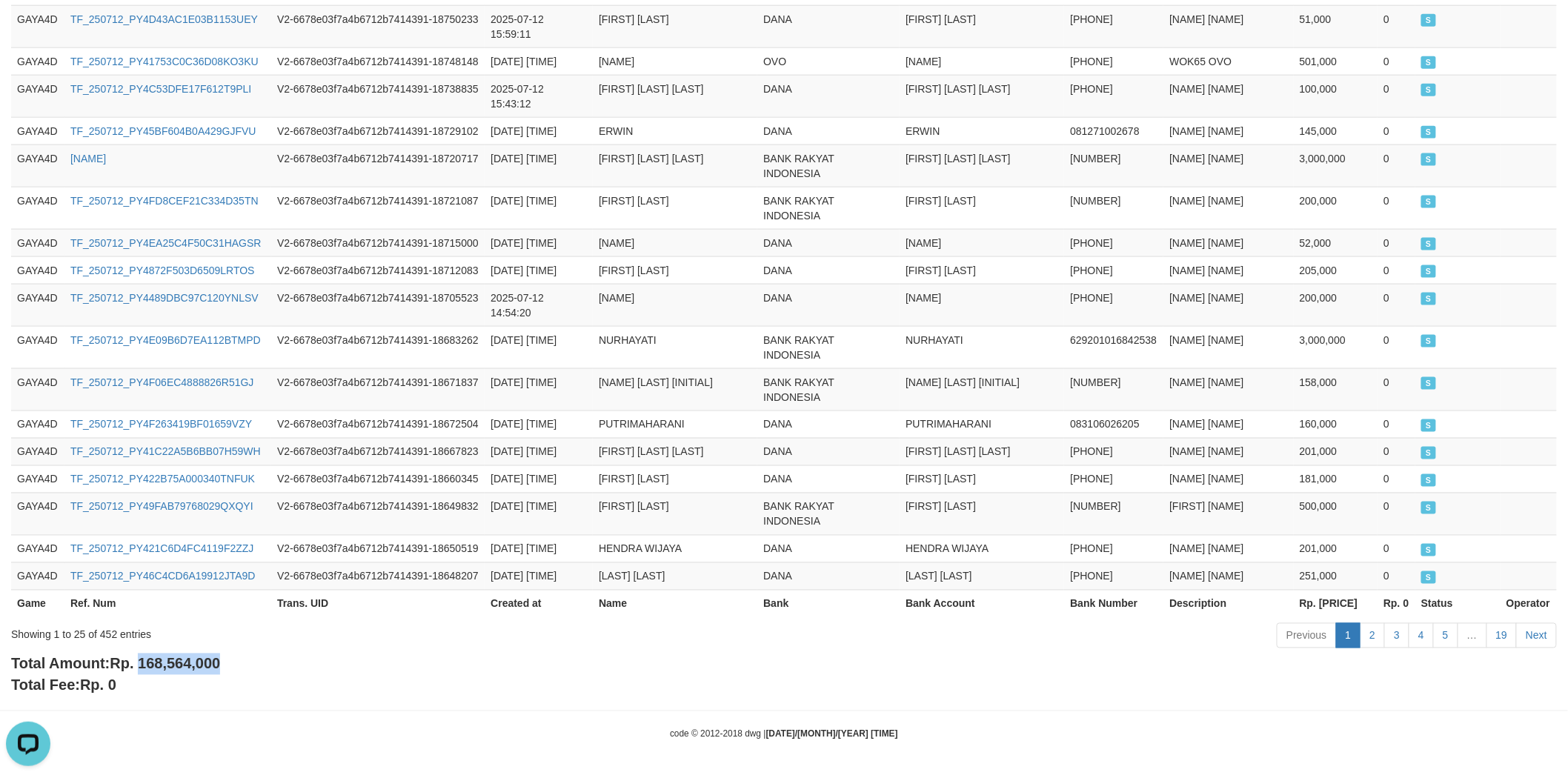 click on "Rp. 168,564,000" at bounding box center (165, 664) 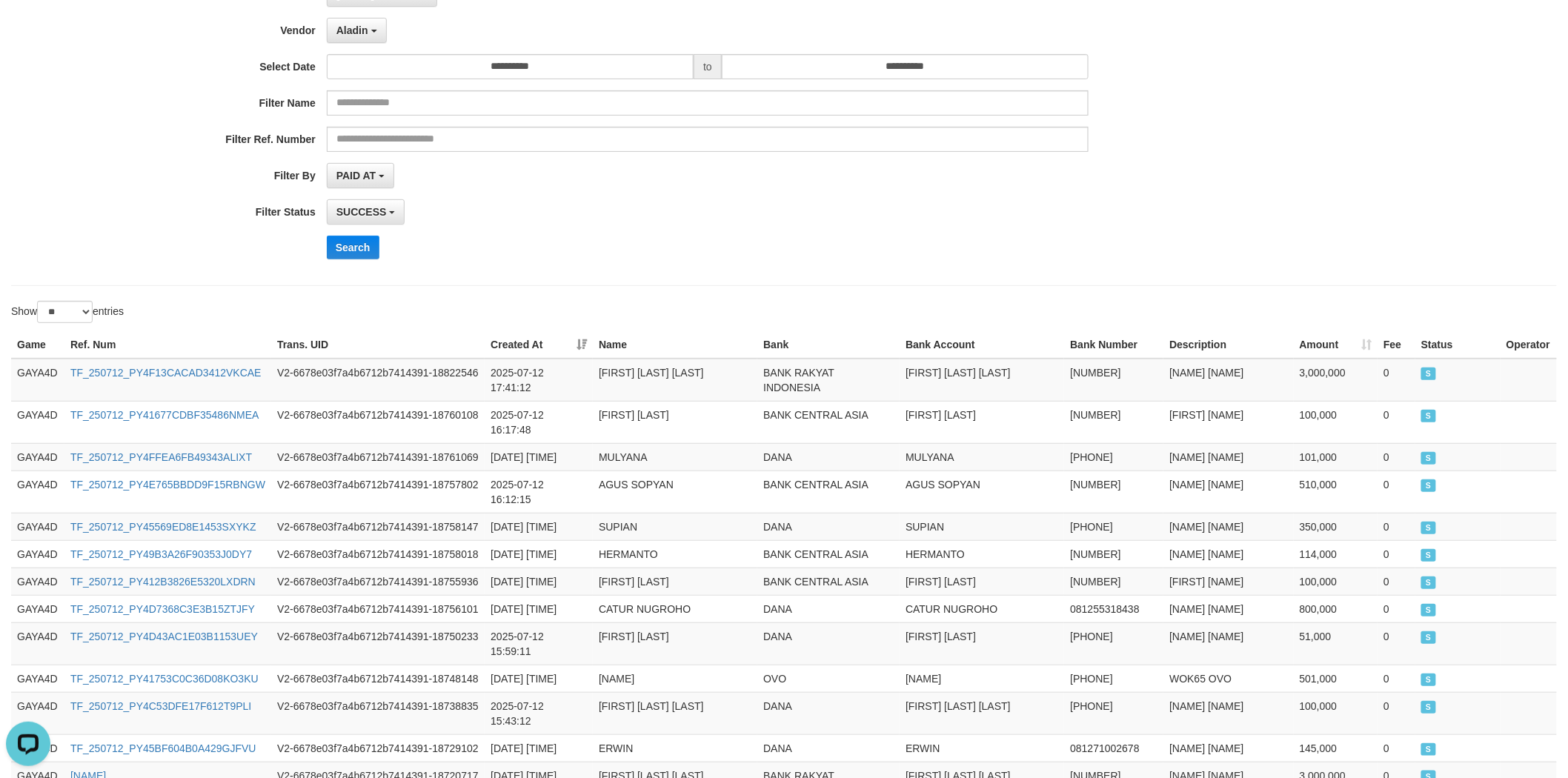 scroll, scrollTop: 0, scrollLeft: 0, axis: both 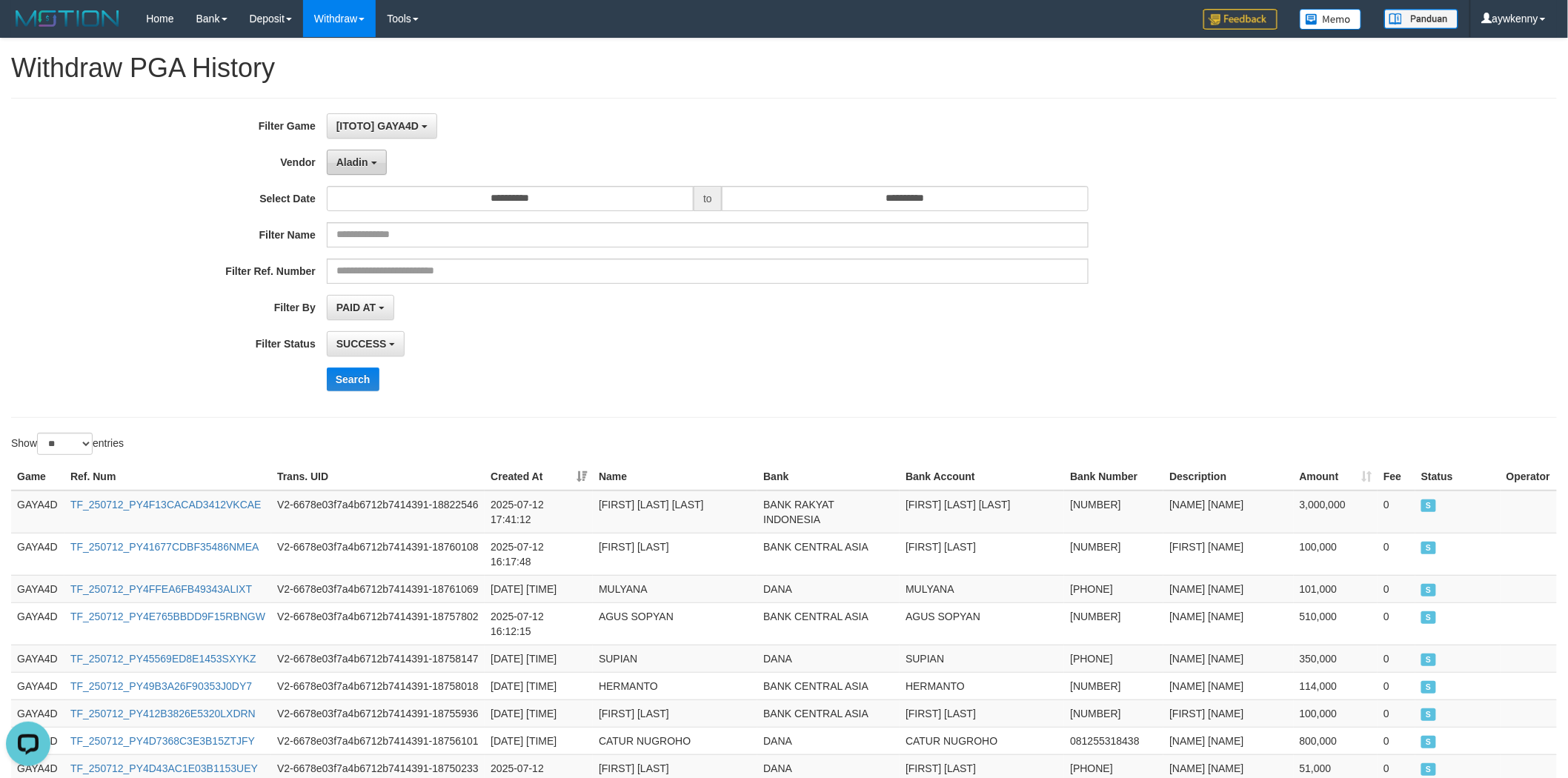 click on "Aladin" at bounding box center (356, 162) 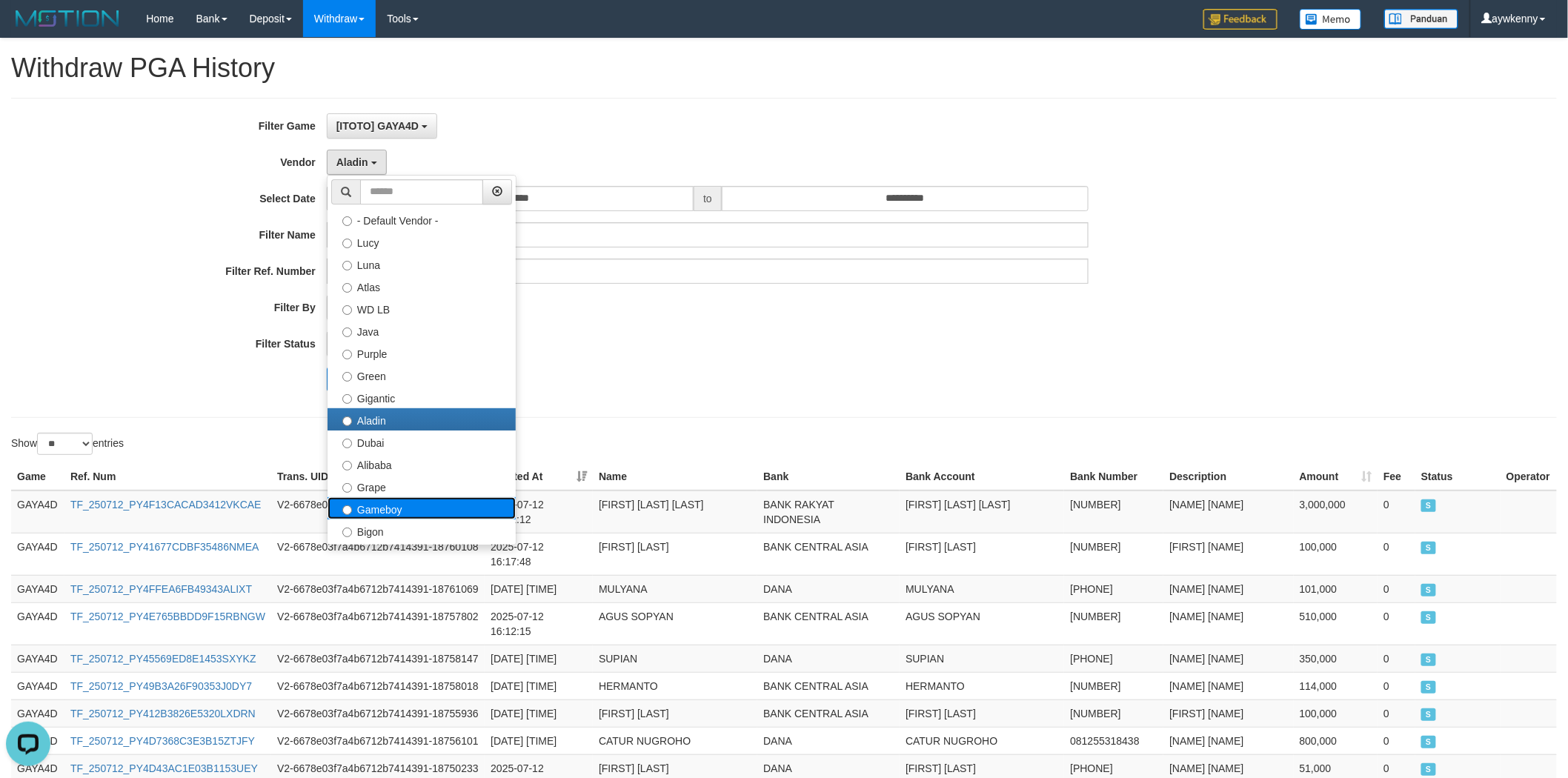 click on "Gameboy" at bounding box center (422, 508) 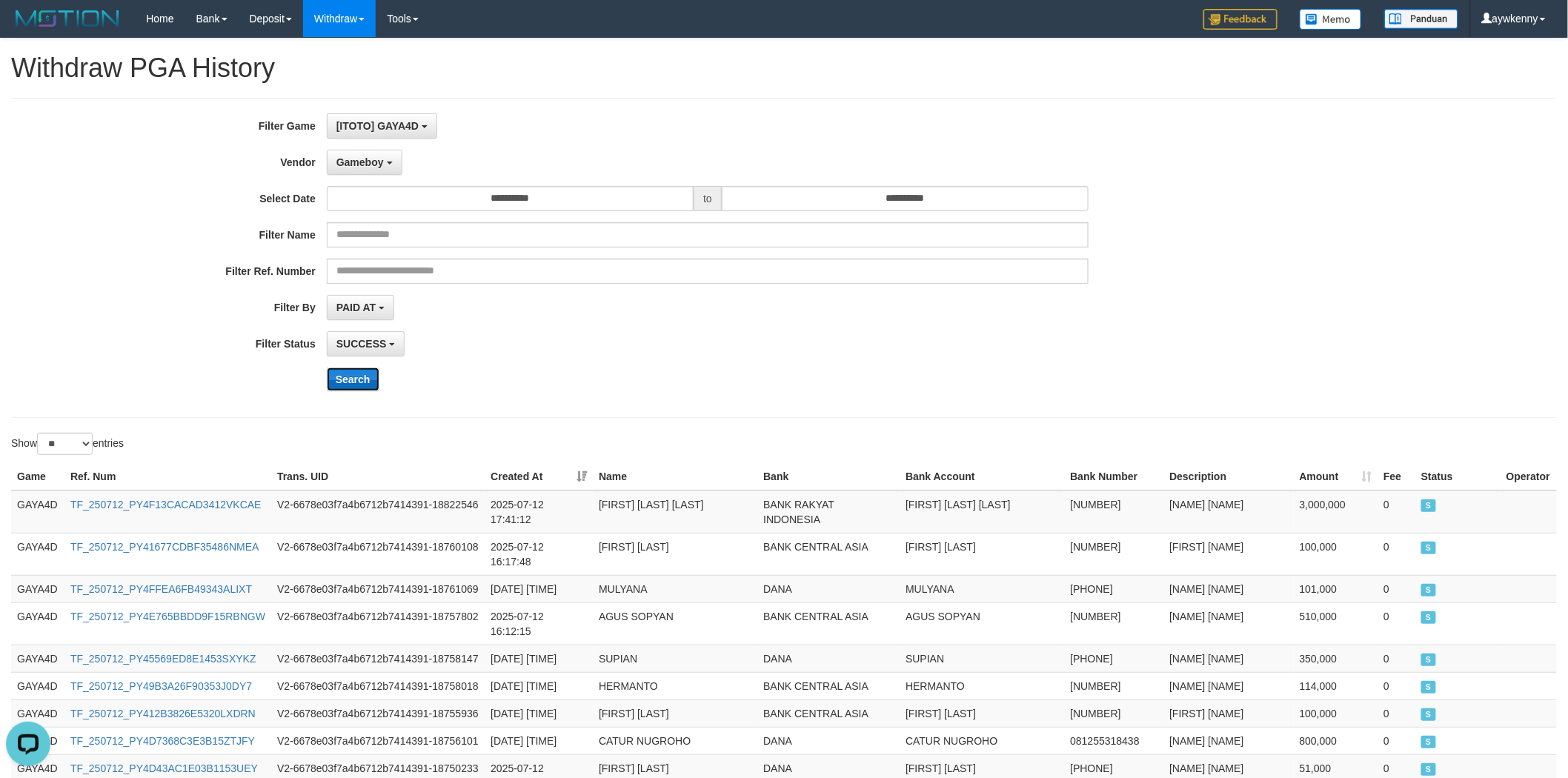 click on "Search" at bounding box center (353, 379) 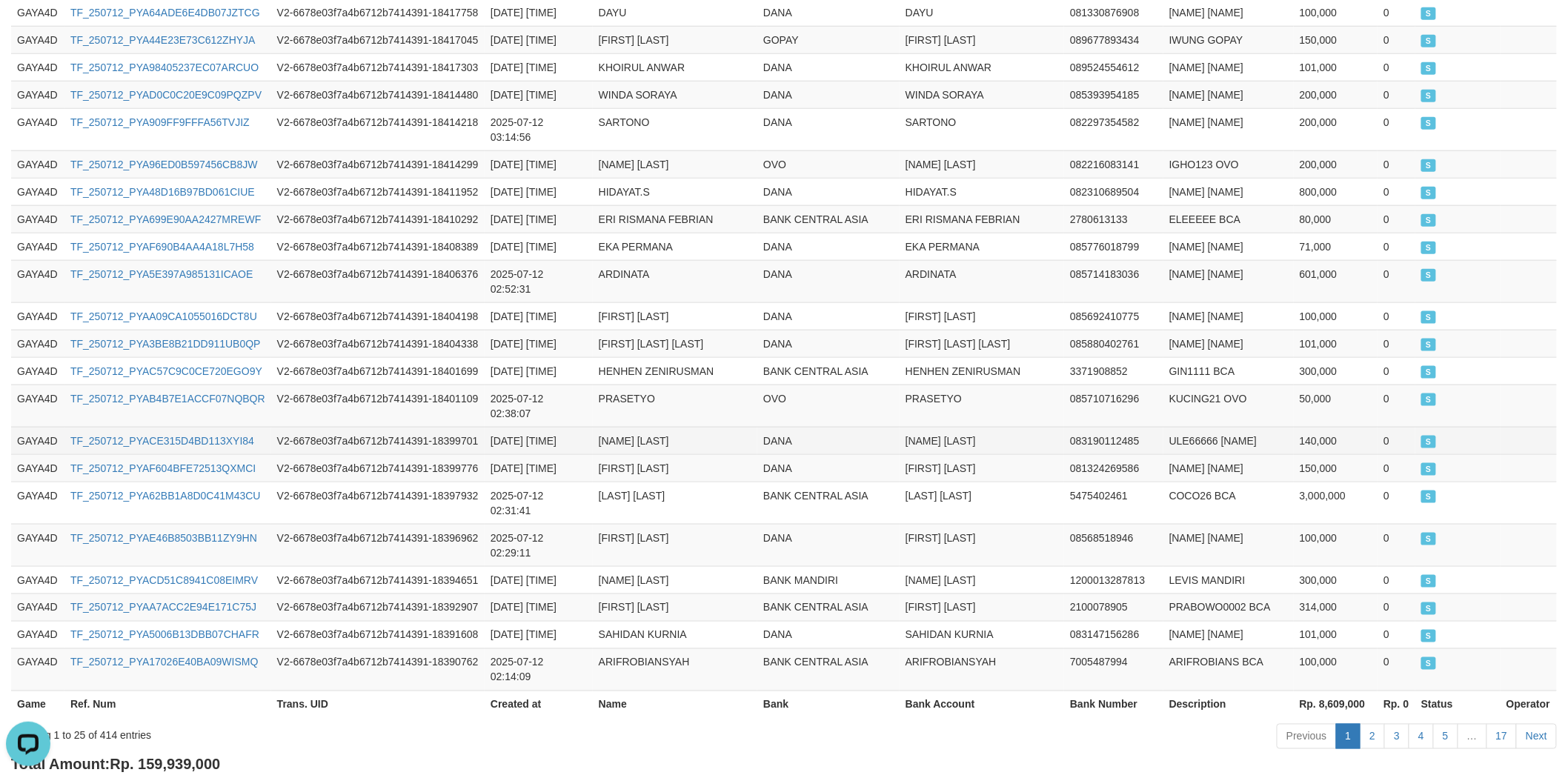 scroll, scrollTop: 603, scrollLeft: 0, axis: vertical 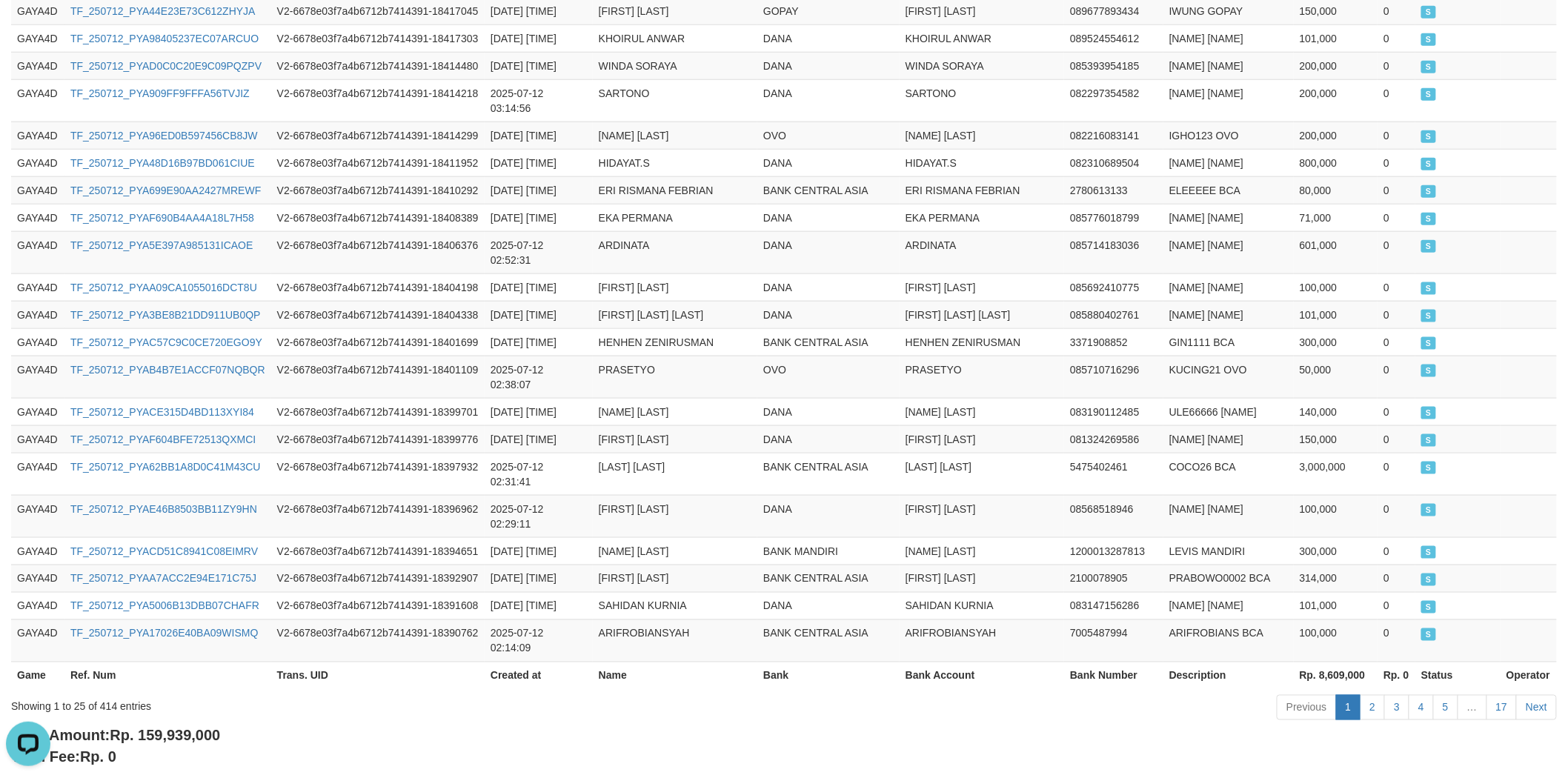 click on "Rp. 159,939,000" at bounding box center (165, 736) 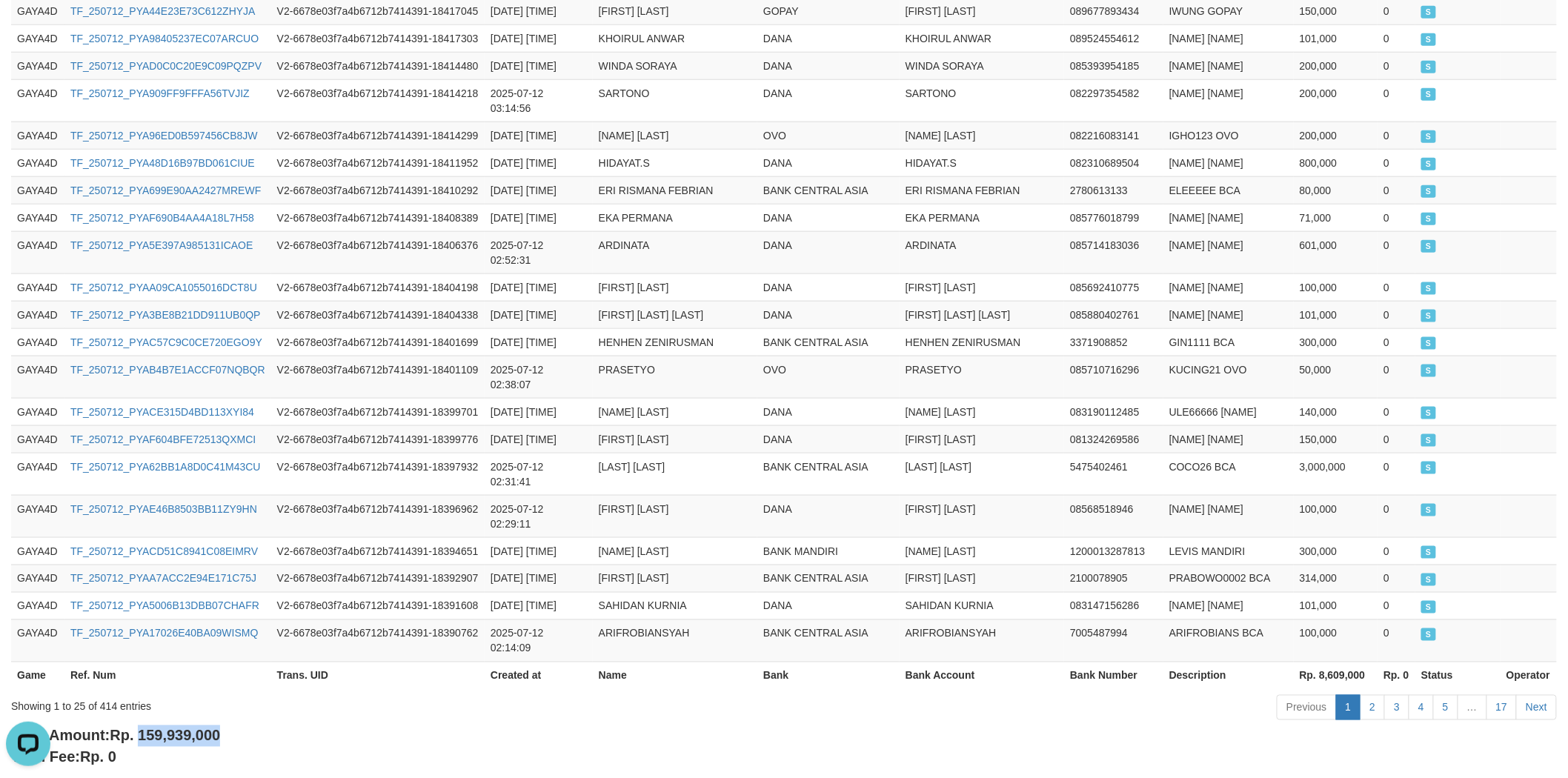 click on "Rp. 159,939,000" at bounding box center (165, 736) 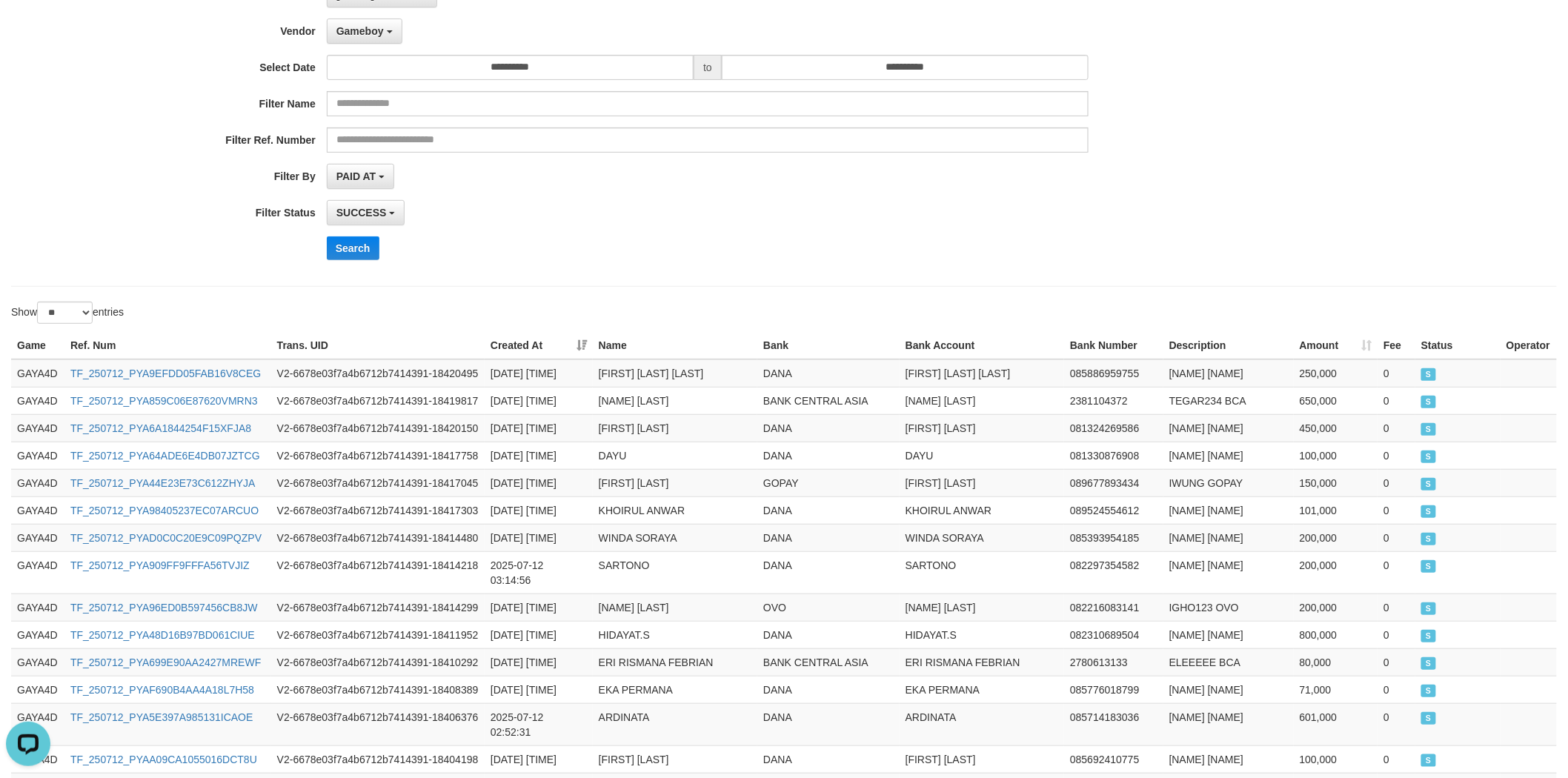 scroll, scrollTop: 0, scrollLeft: 0, axis: both 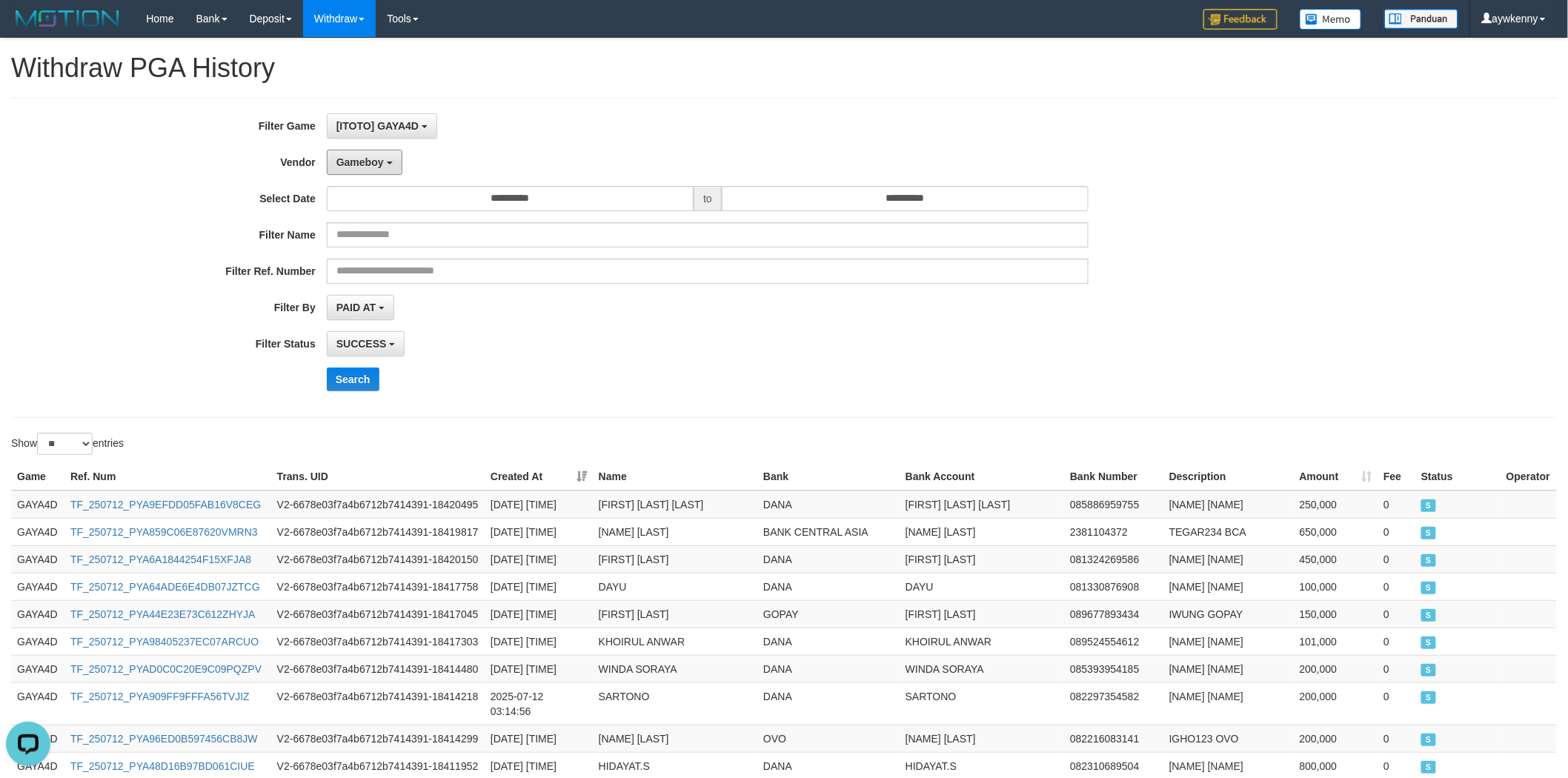 drag, startPoint x: 375, startPoint y: 160, endPoint x: 410, endPoint y: 239, distance: 86.40602 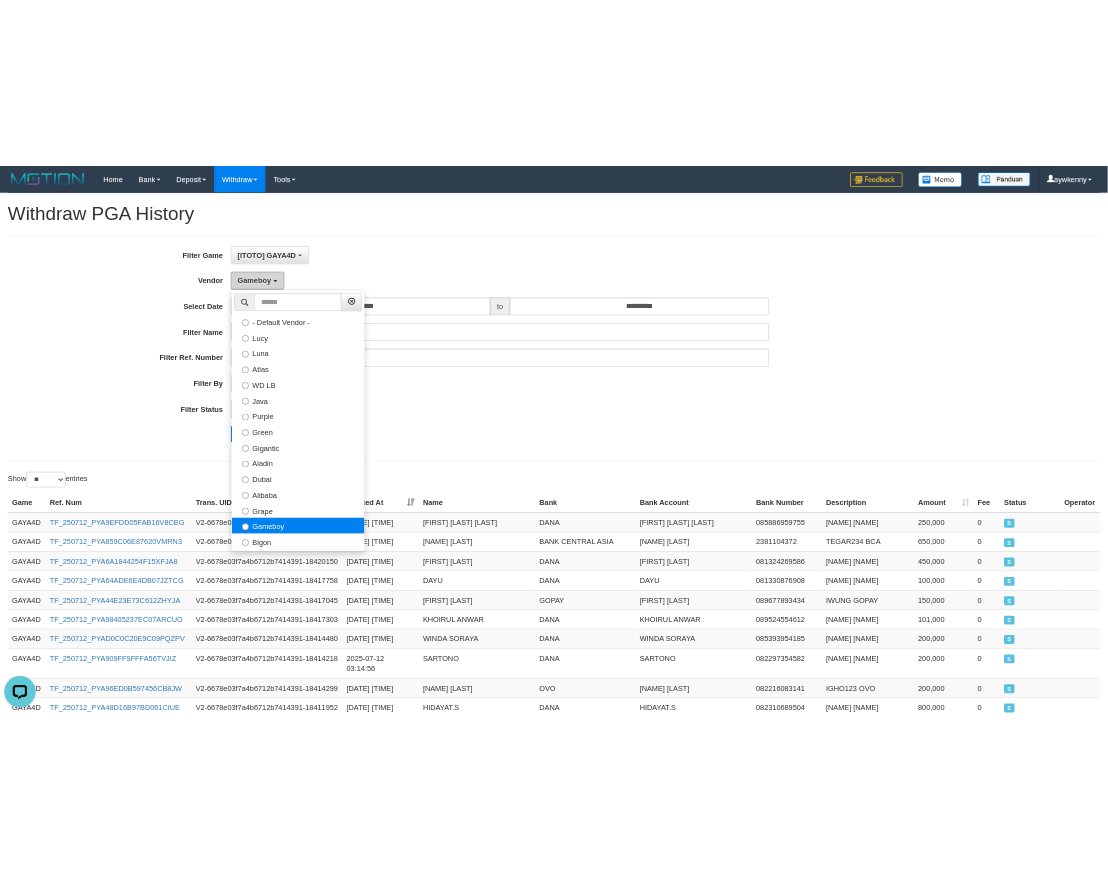 scroll, scrollTop: 684, scrollLeft: 0, axis: vertical 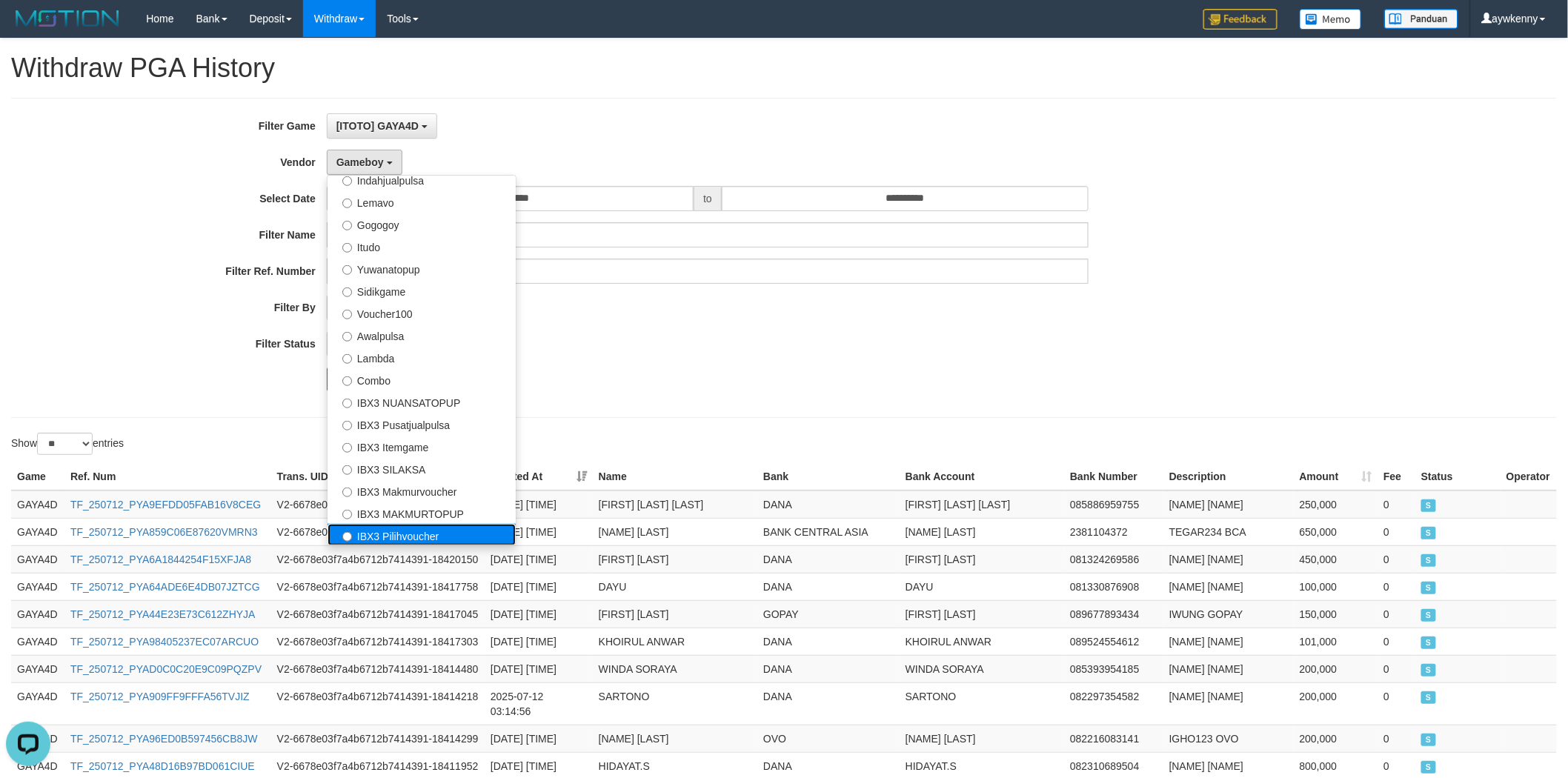 click on "IBX3 Pilihvoucher" at bounding box center [422, 535] 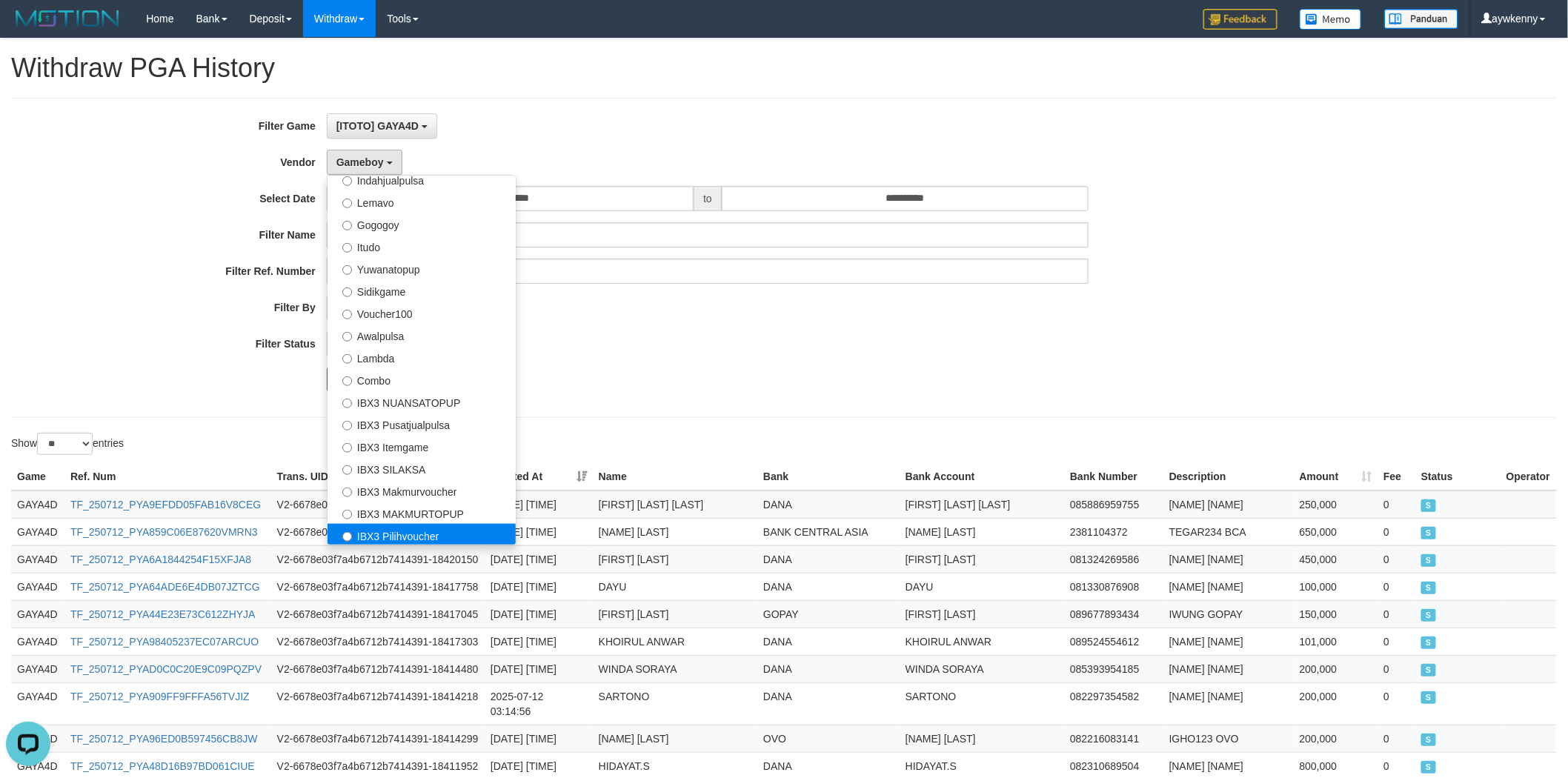 select on "**********" 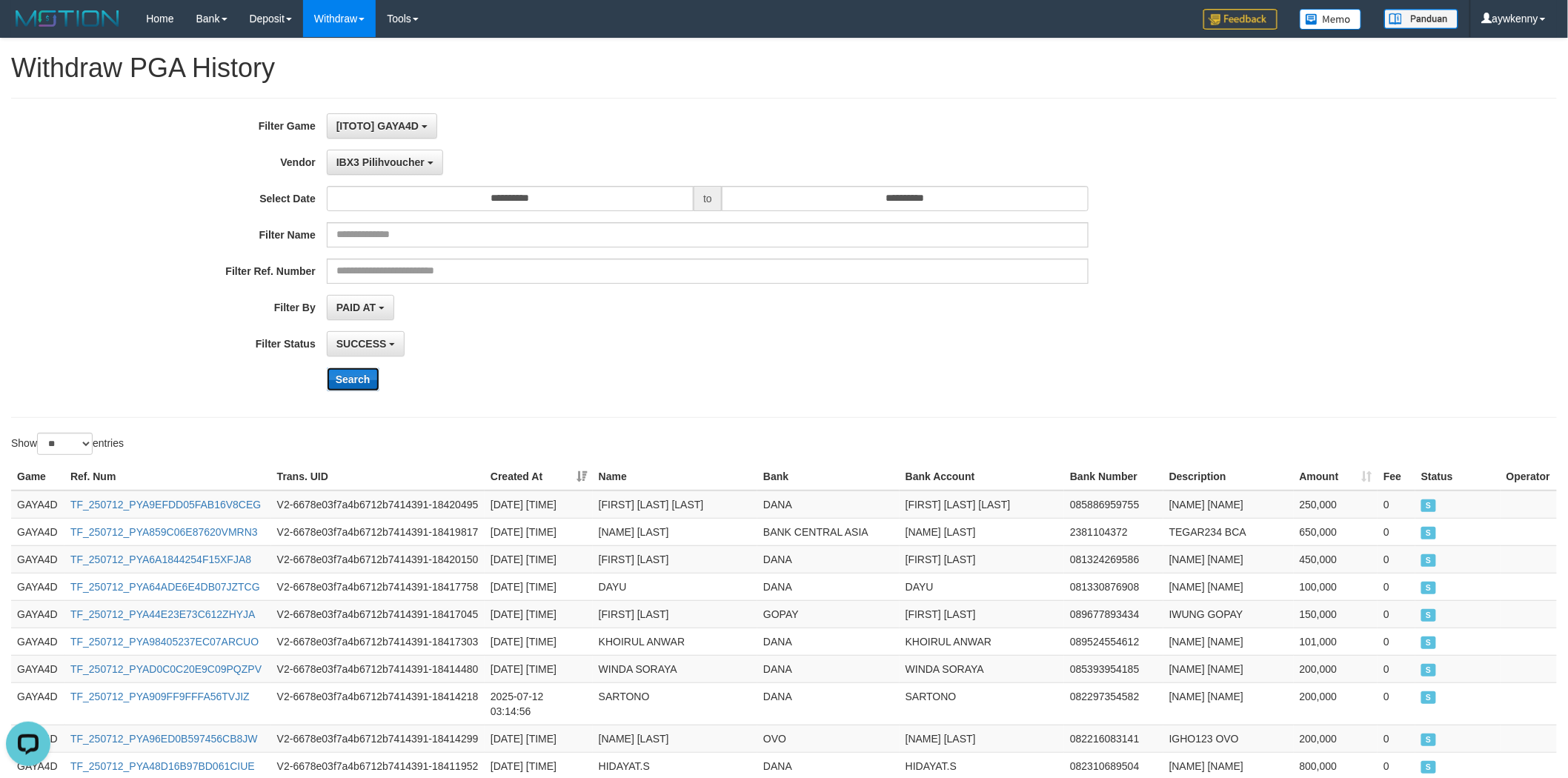 click on "Search" at bounding box center [353, 379] 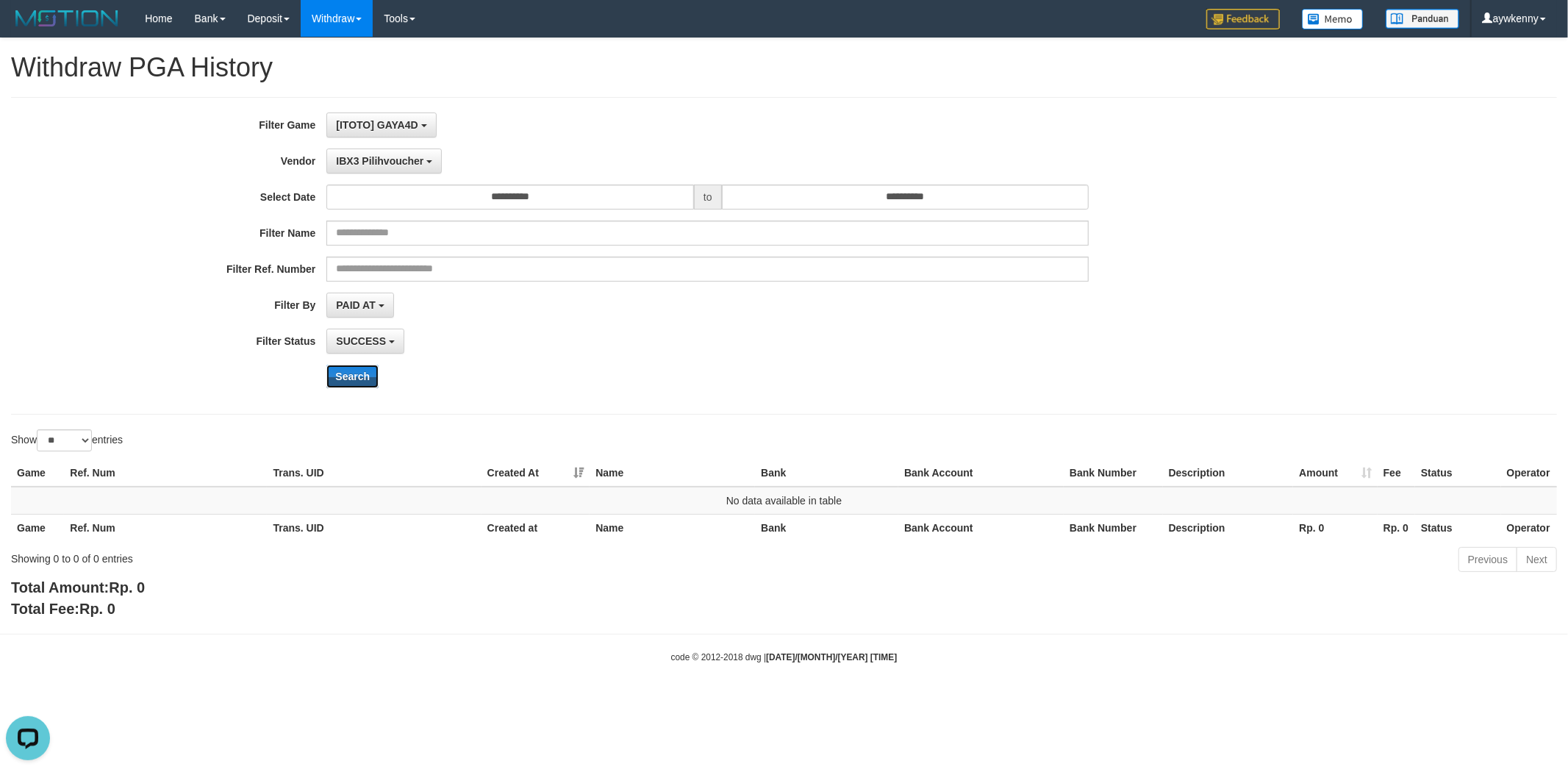 type 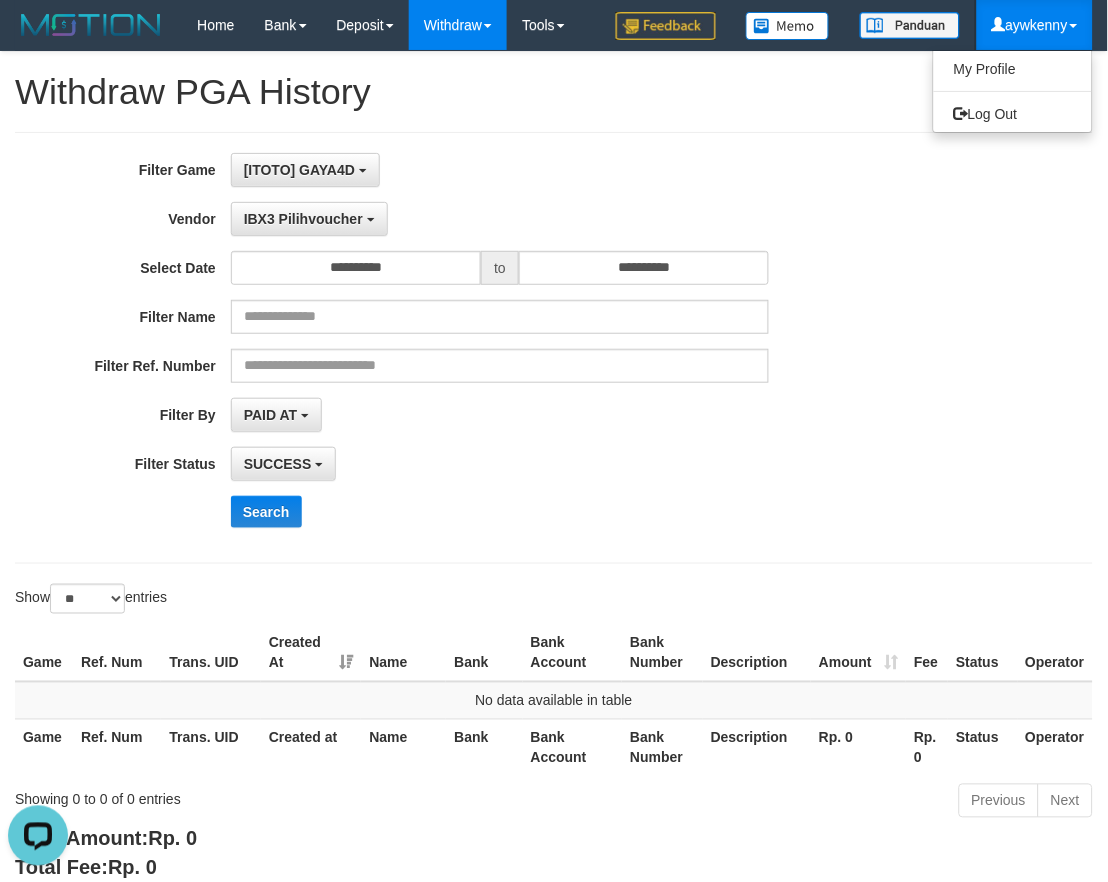 click on "My Profile
Log Out" at bounding box center (1013, 91) 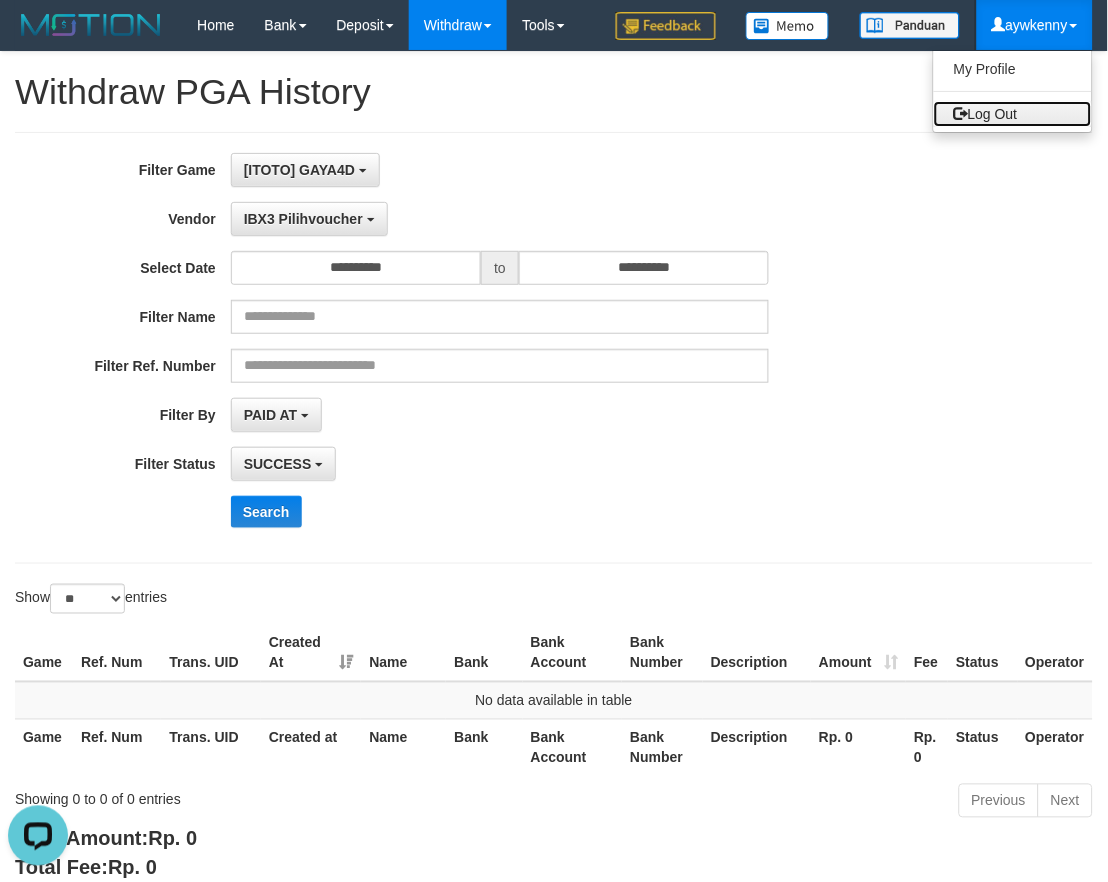 drag, startPoint x: 1015, startPoint y: 108, endPoint x: 940, endPoint y: 67, distance: 85.47514 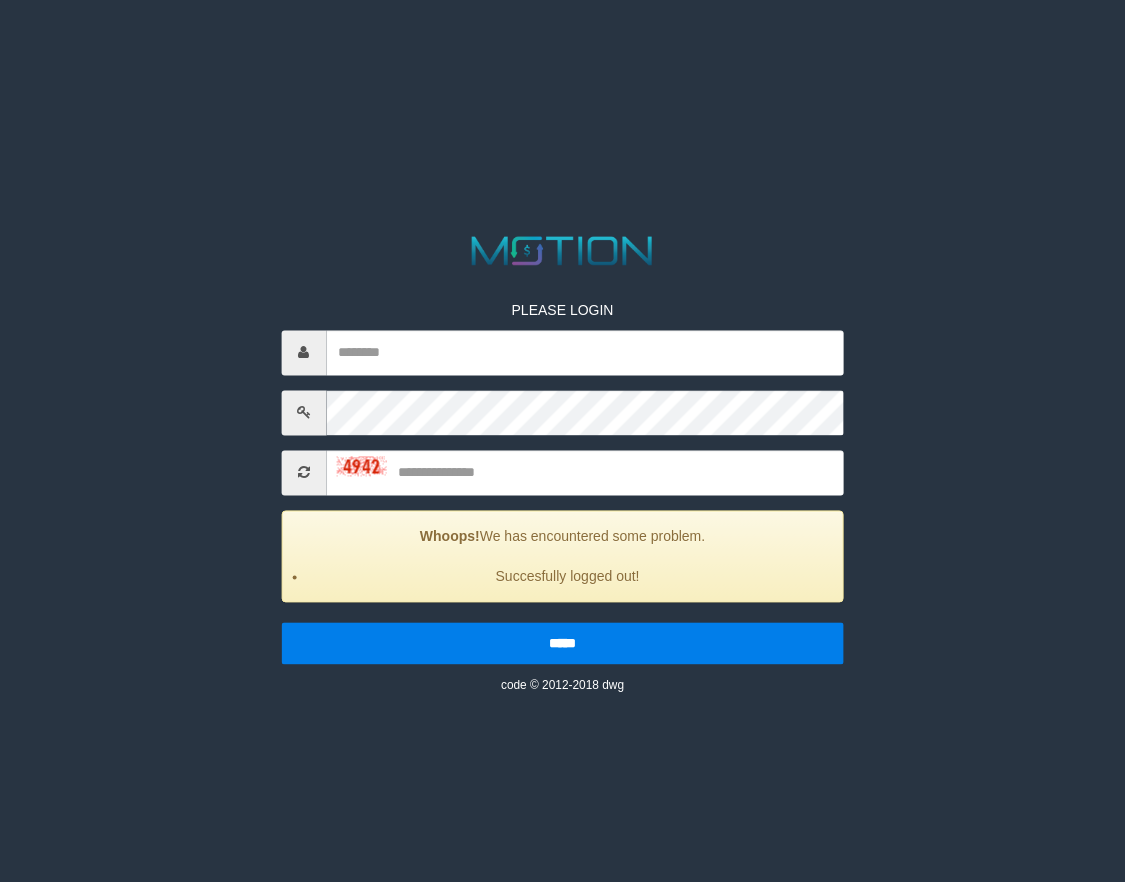 scroll, scrollTop: 0, scrollLeft: 0, axis: both 